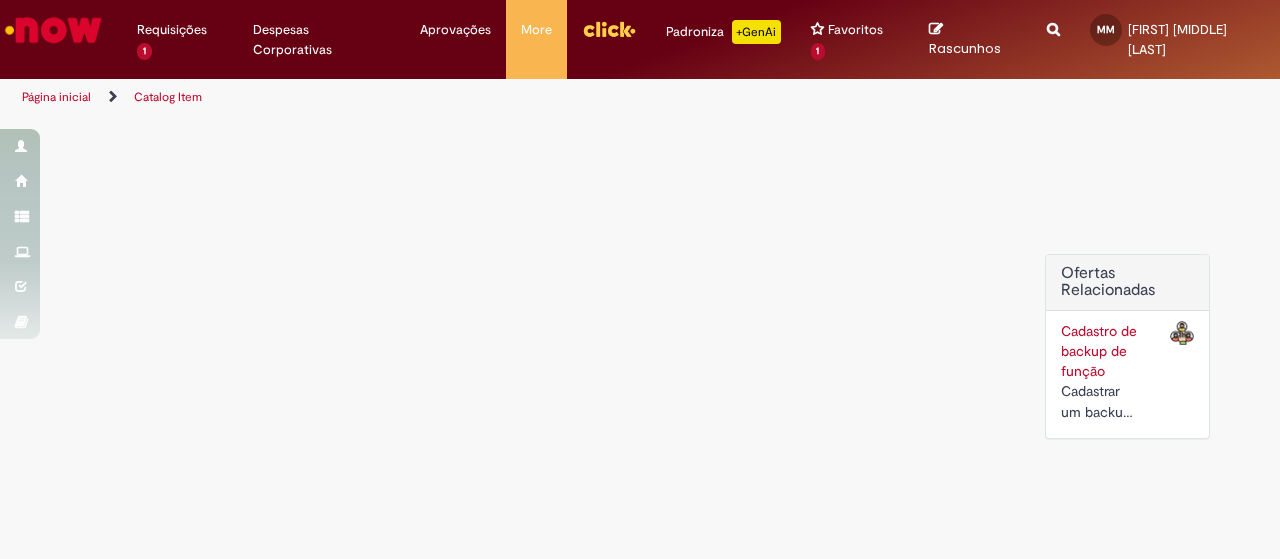 scroll, scrollTop: 0, scrollLeft: 0, axis: both 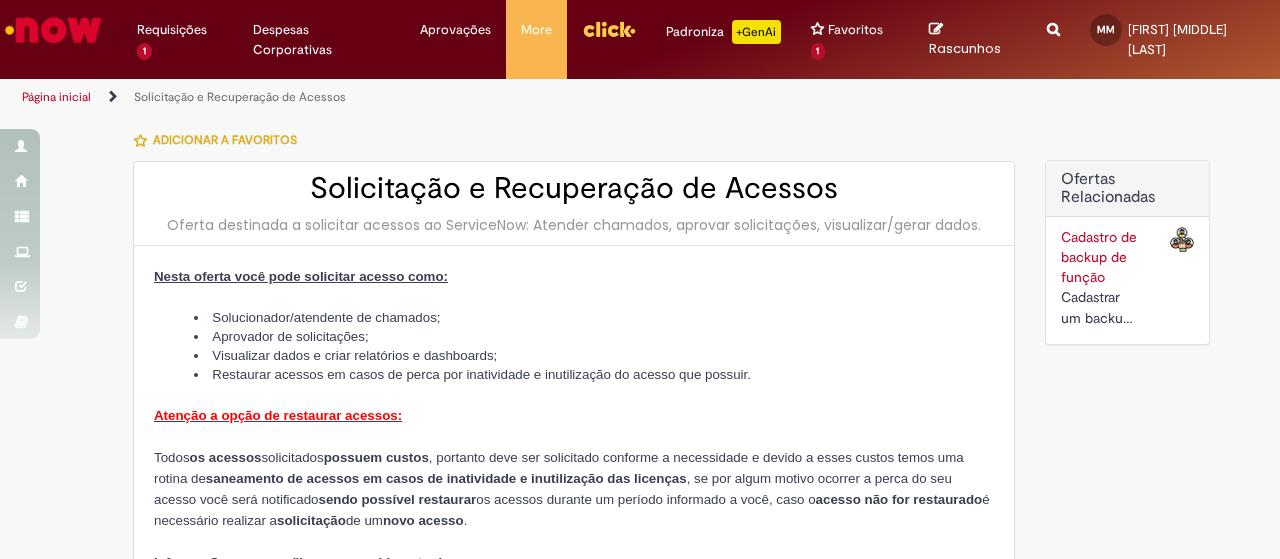 type on "********" 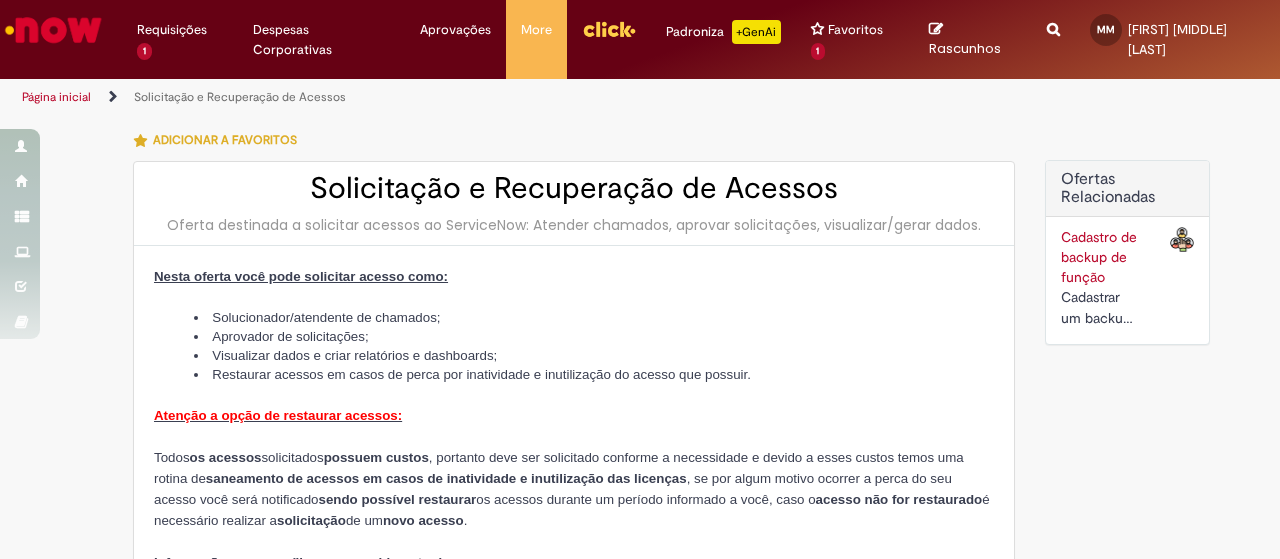 type on "**********" 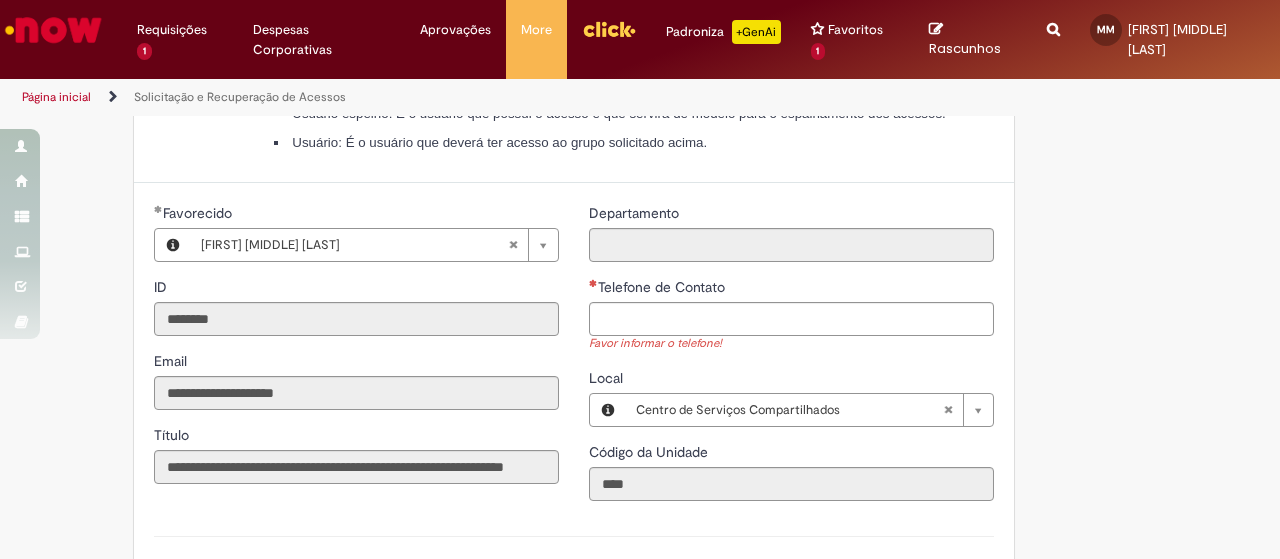 scroll, scrollTop: 896, scrollLeft: 0, axis: vertical 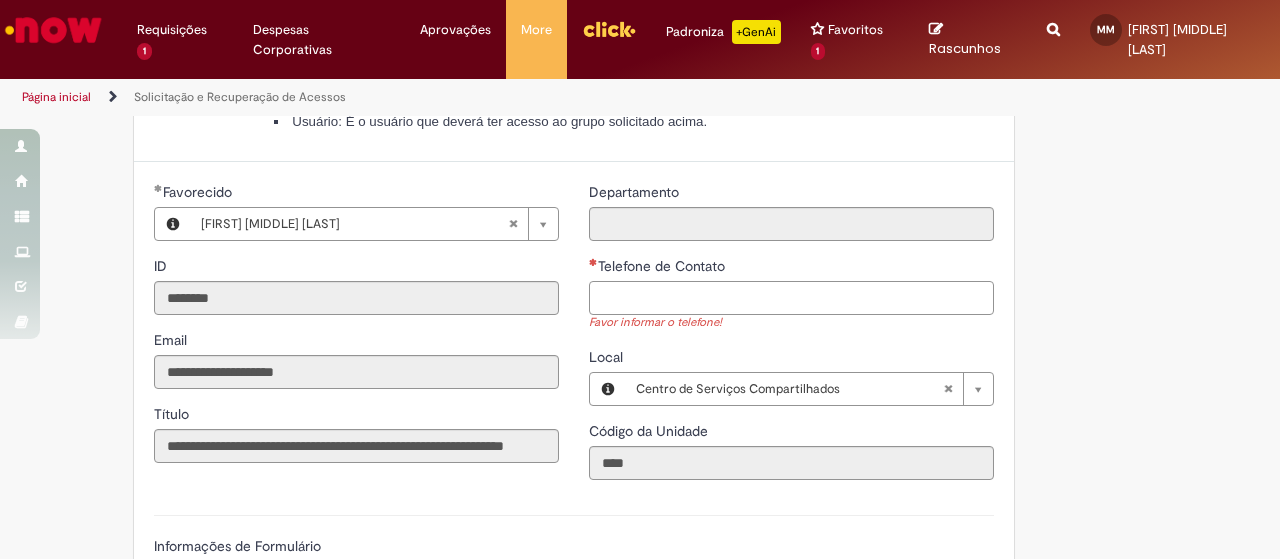 click on "Telefone de Contato" at bounding box center [791, 298] 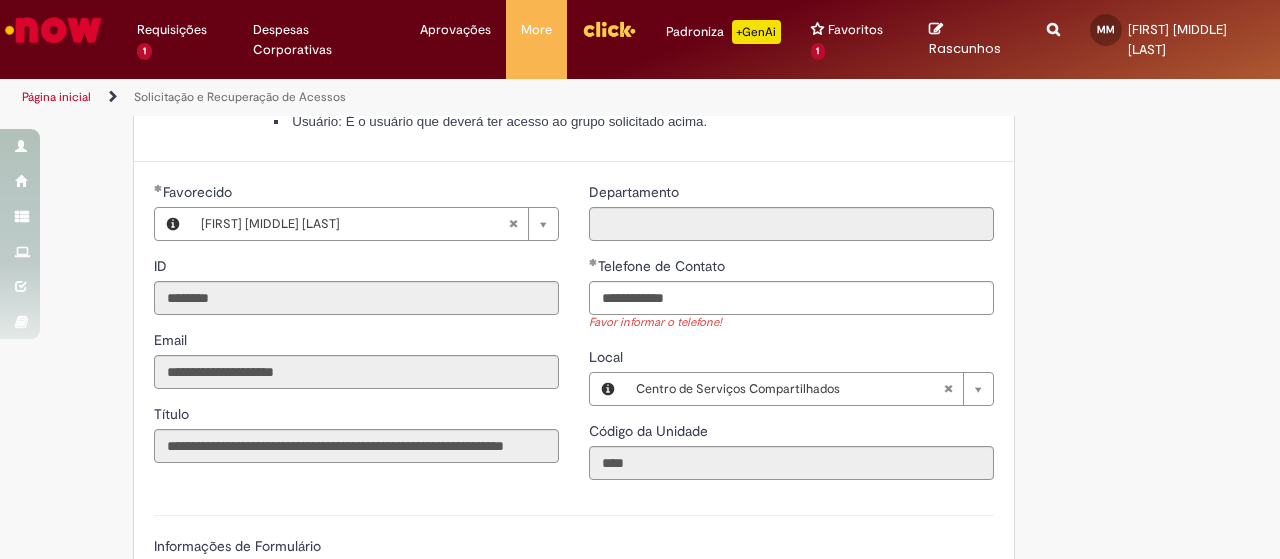 type on "**********" 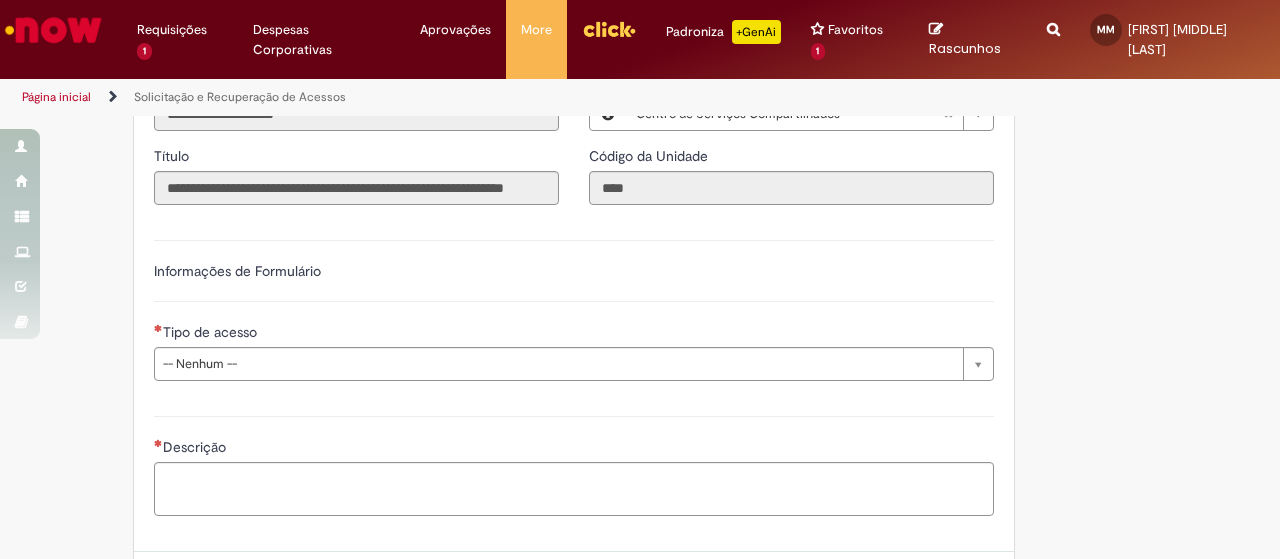 scroll, scrollTop: 1156, scrollLeft: 0, axis: vertical 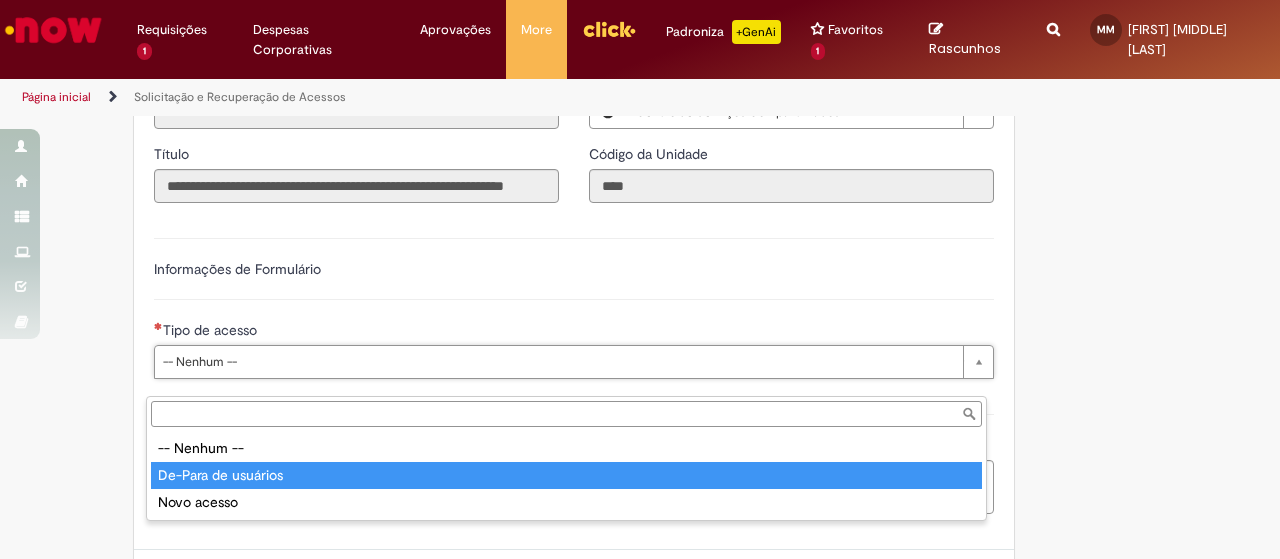 type on "**********" 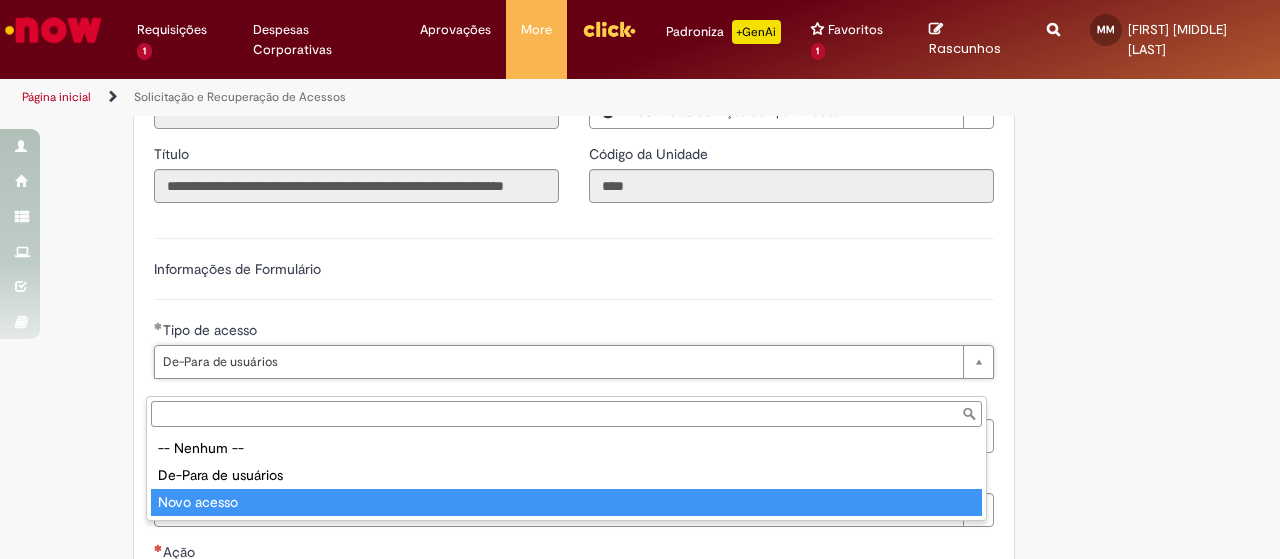 type on "**********" 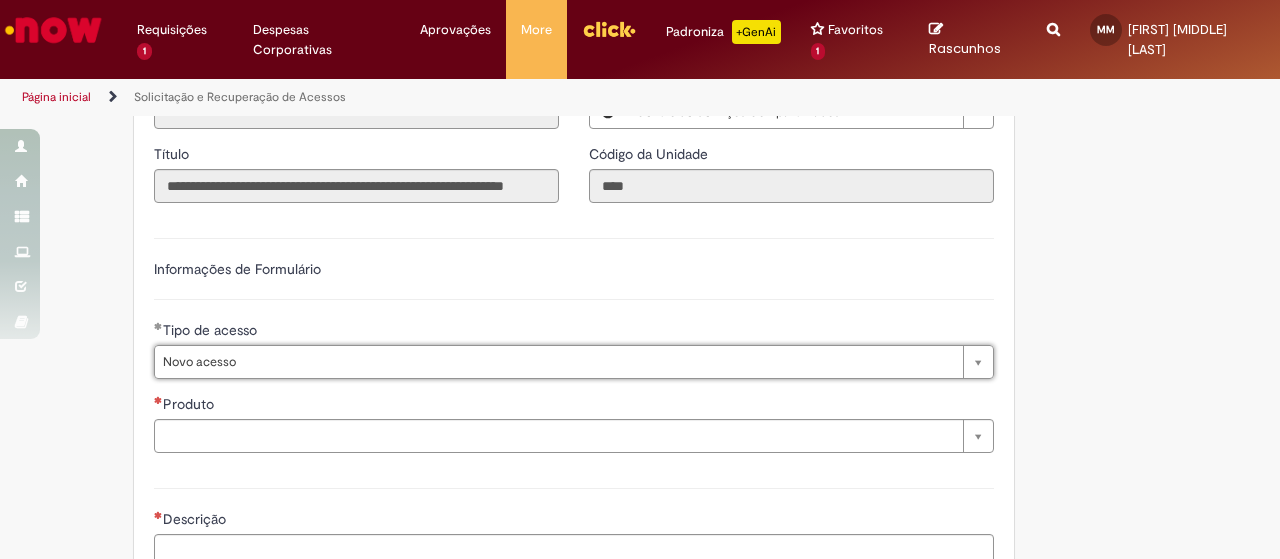 scroll, scrollTop: 0, scrollLeft: 79, axis: horizontal 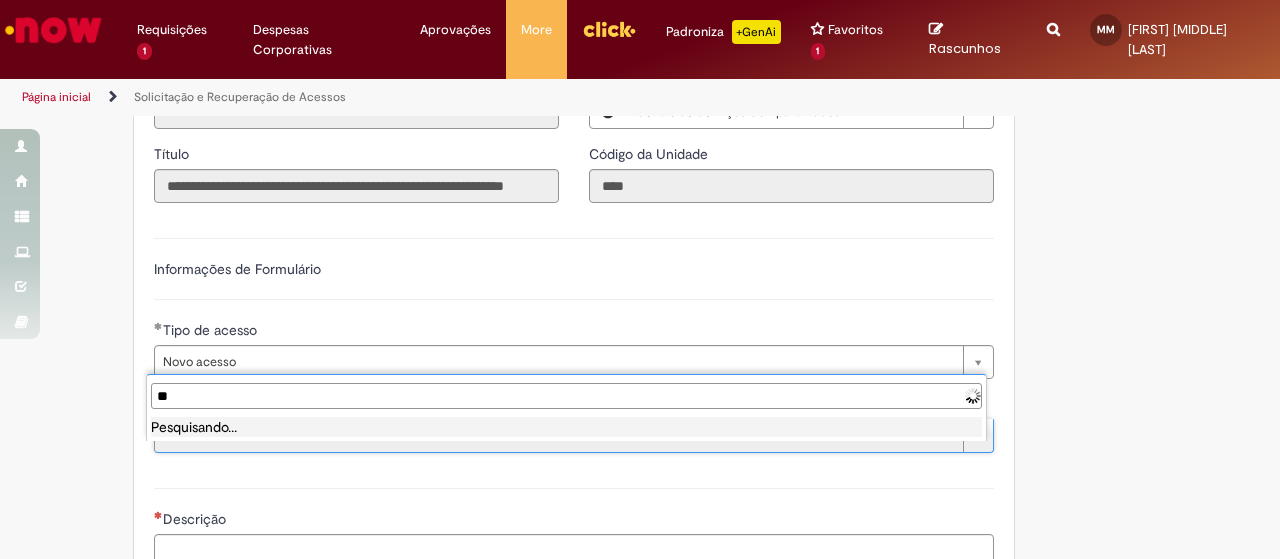 type on "*" 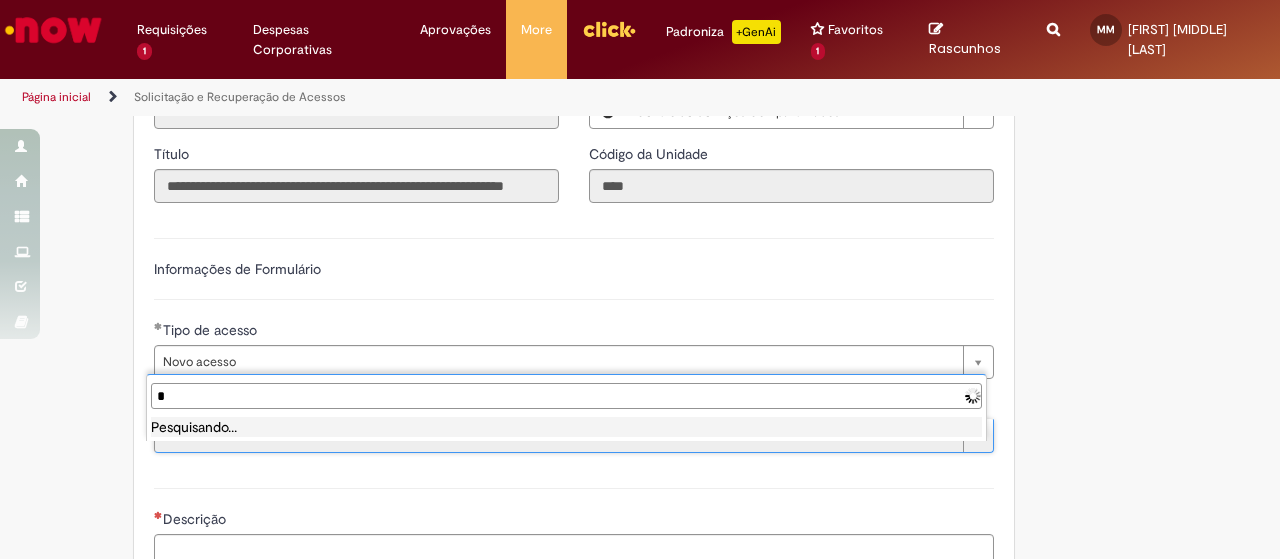 type 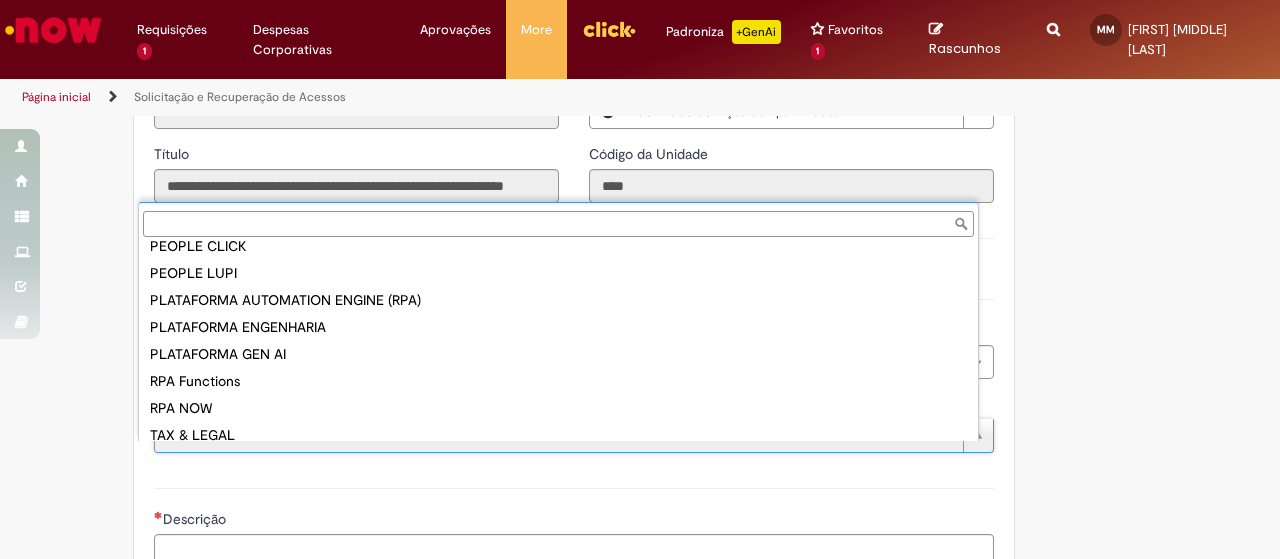 scroll, scrollTop: 186, scrollLeft: 0, axis: vertical 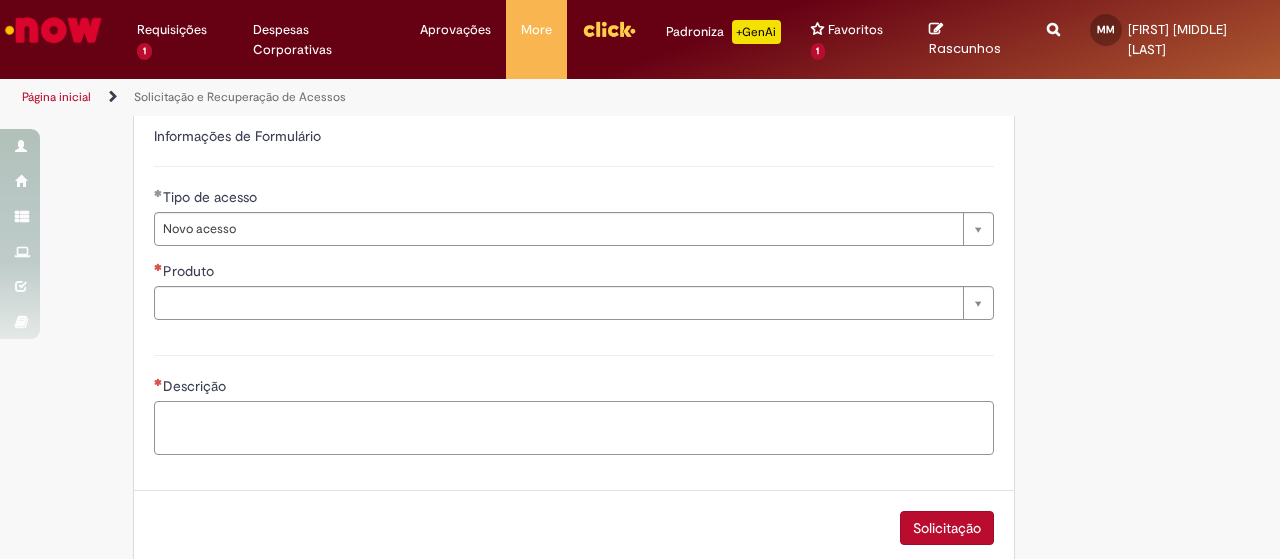 click on "Descrição" at bounding box center (574, 427) 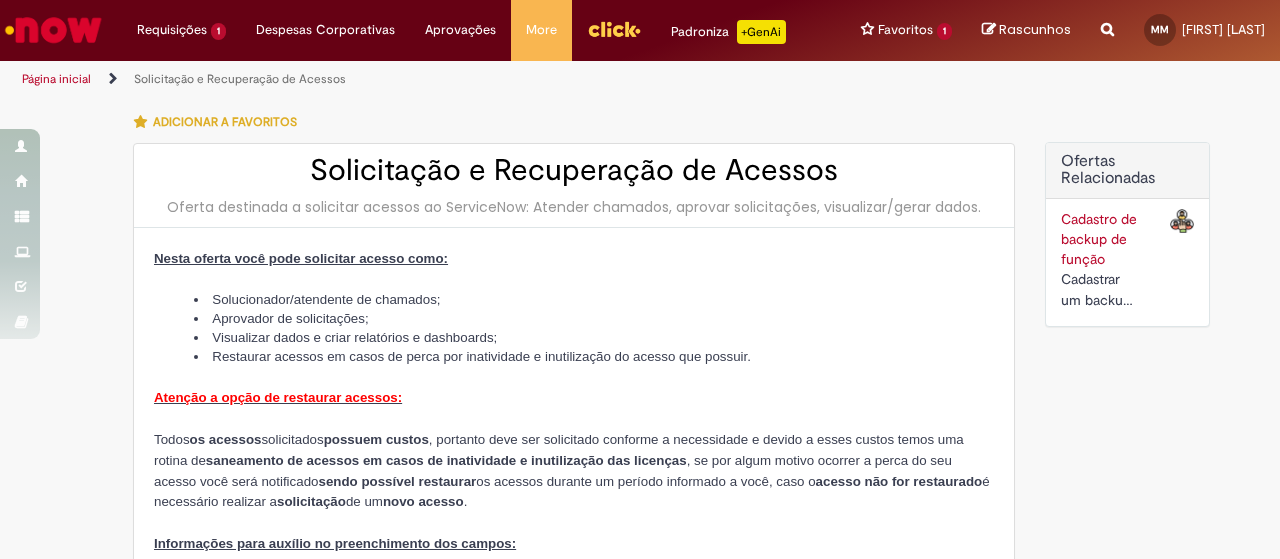 scroll, scrollTop: 0, scrollLeft: 0, axis: both 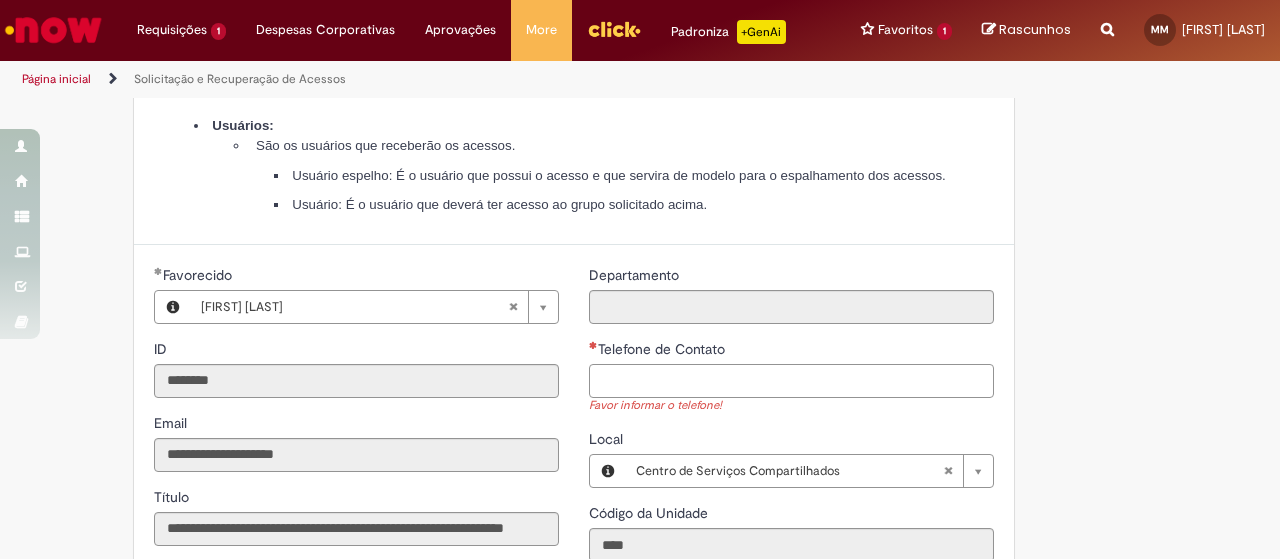 click on "Telefone de Contato" at bounding box center (791, 381) 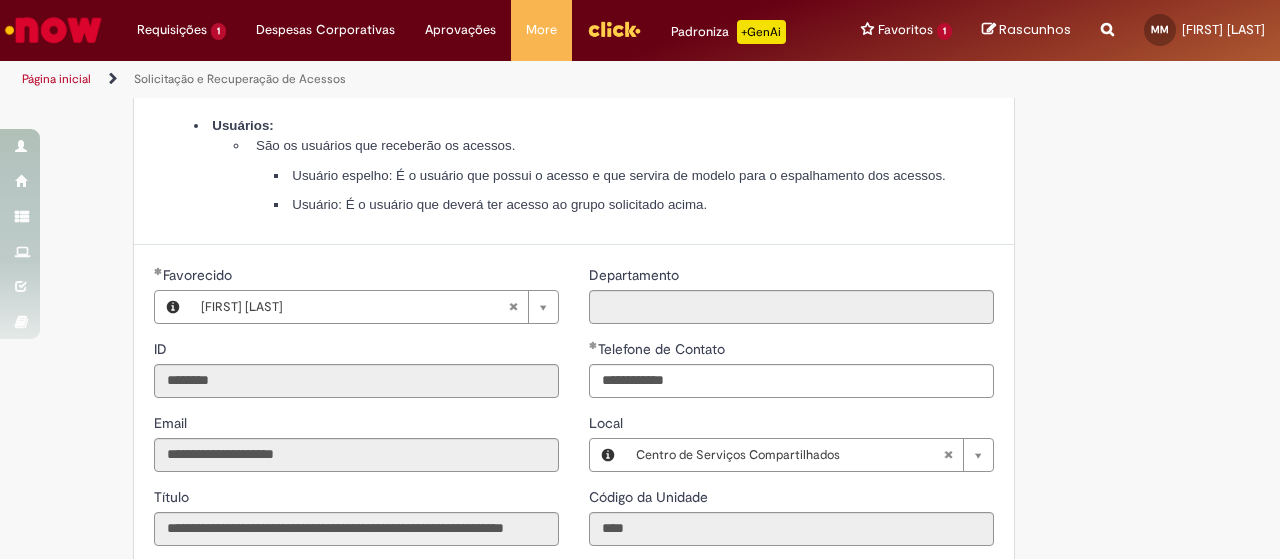 type on "**********" 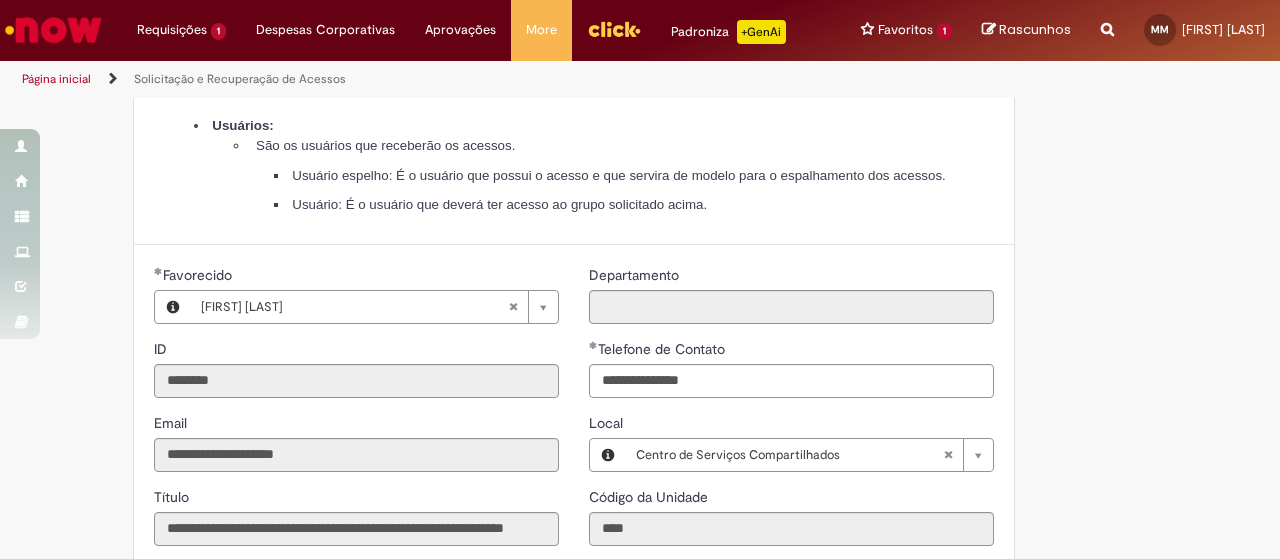 scroll, scrollTop: 1056, scrollLeft: 0, axis: vertical 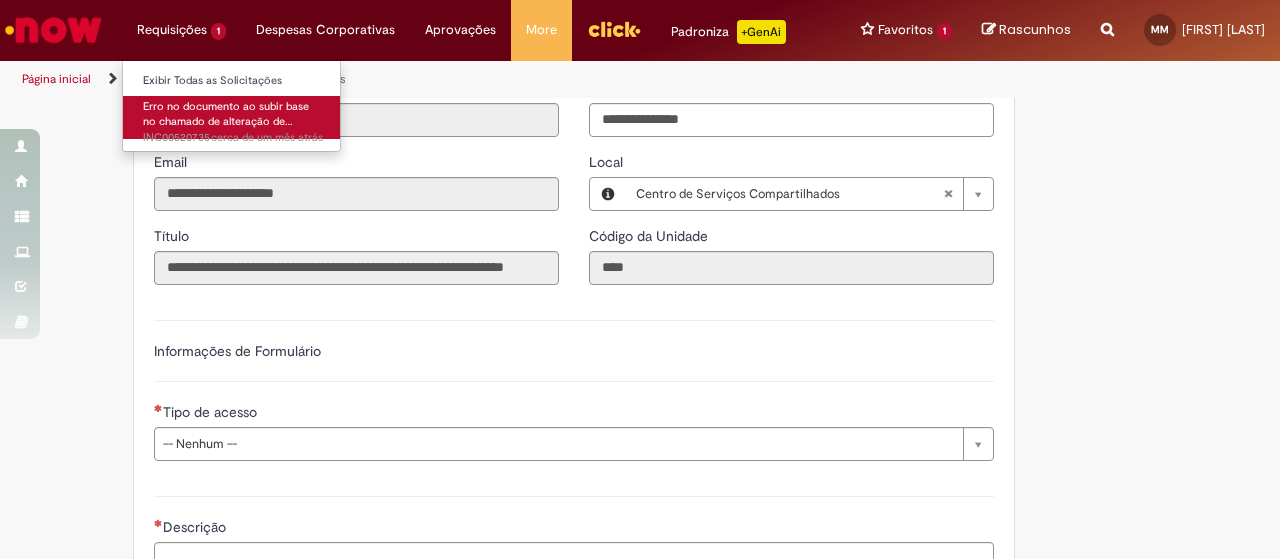 click on "Erro no documento ao subir base no chamado de alteração de…" at bounding box center [226, 114] 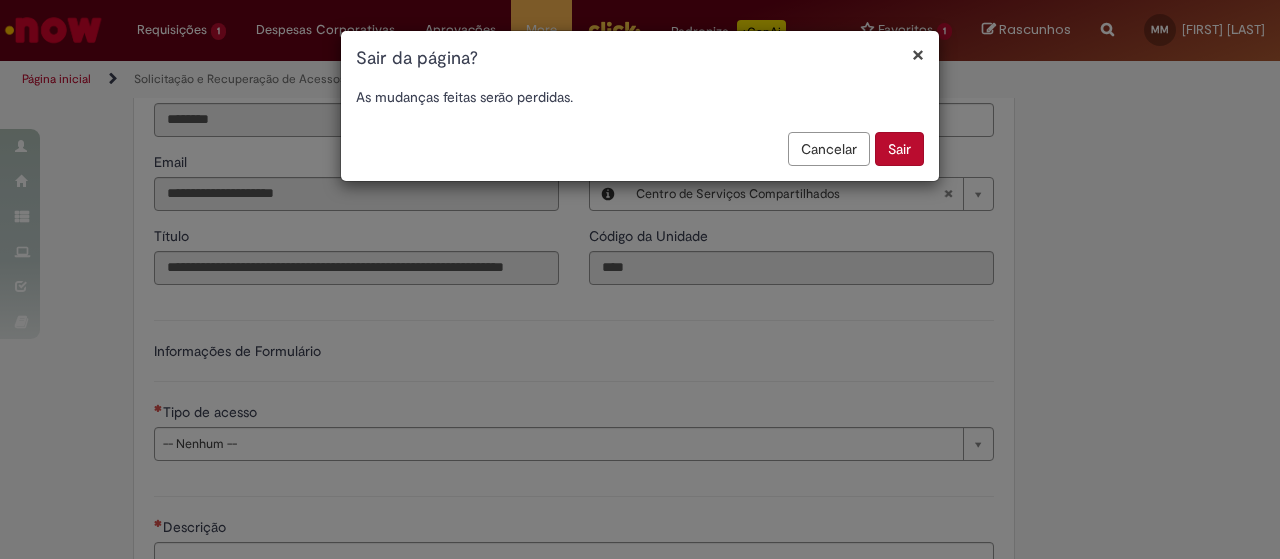 click on "Sair" at bounding box center (899, 149) 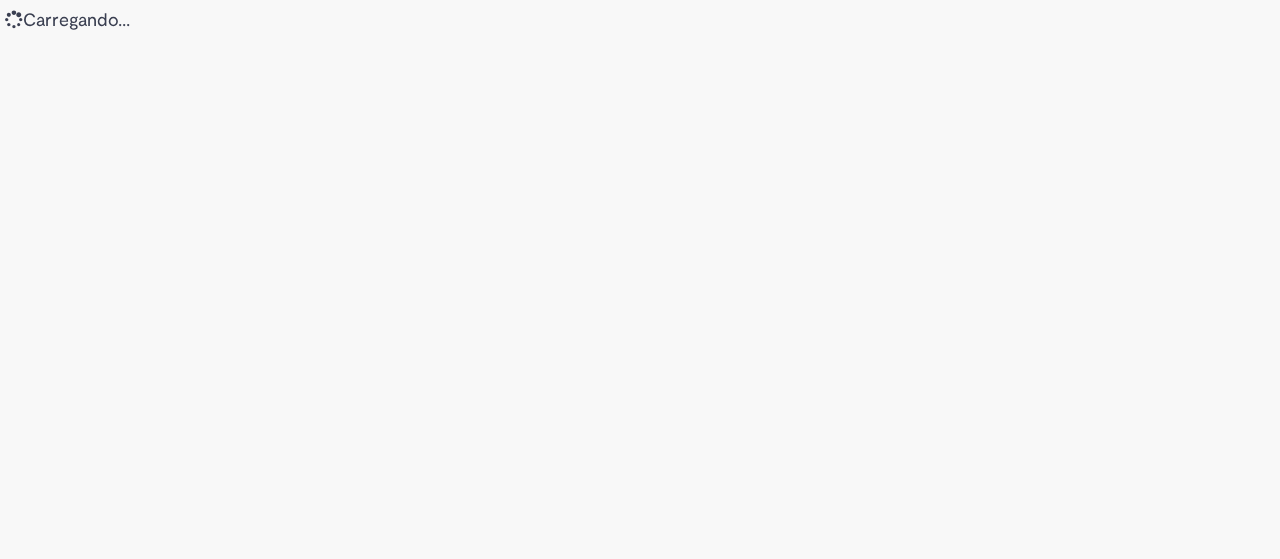 scroll, scrollTop: 0, scrollLeft: 0, axis: both 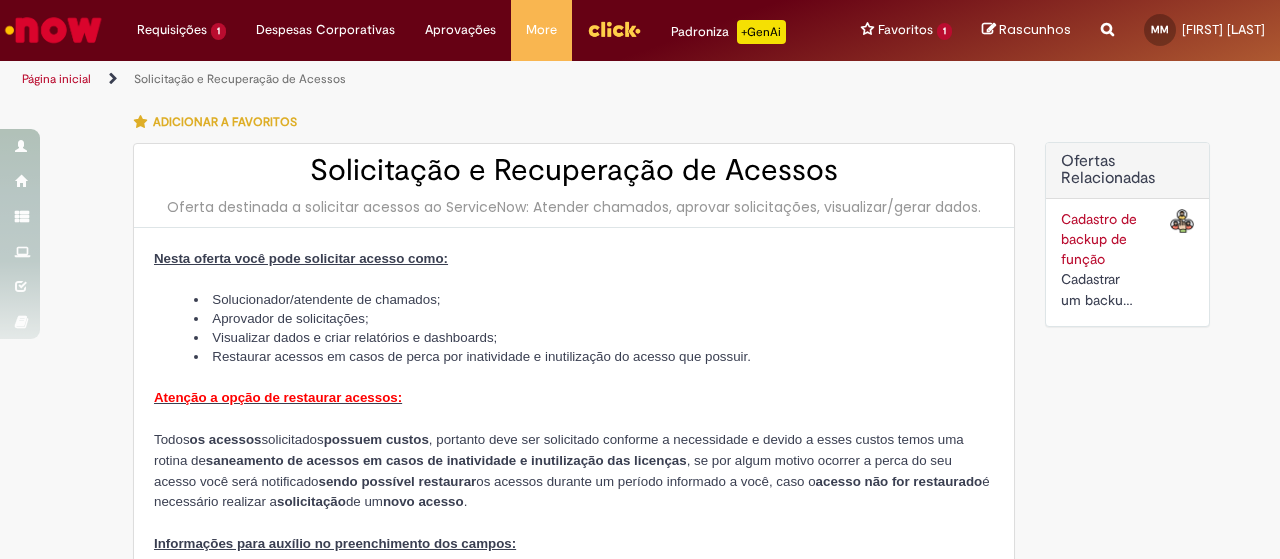 type on "********" 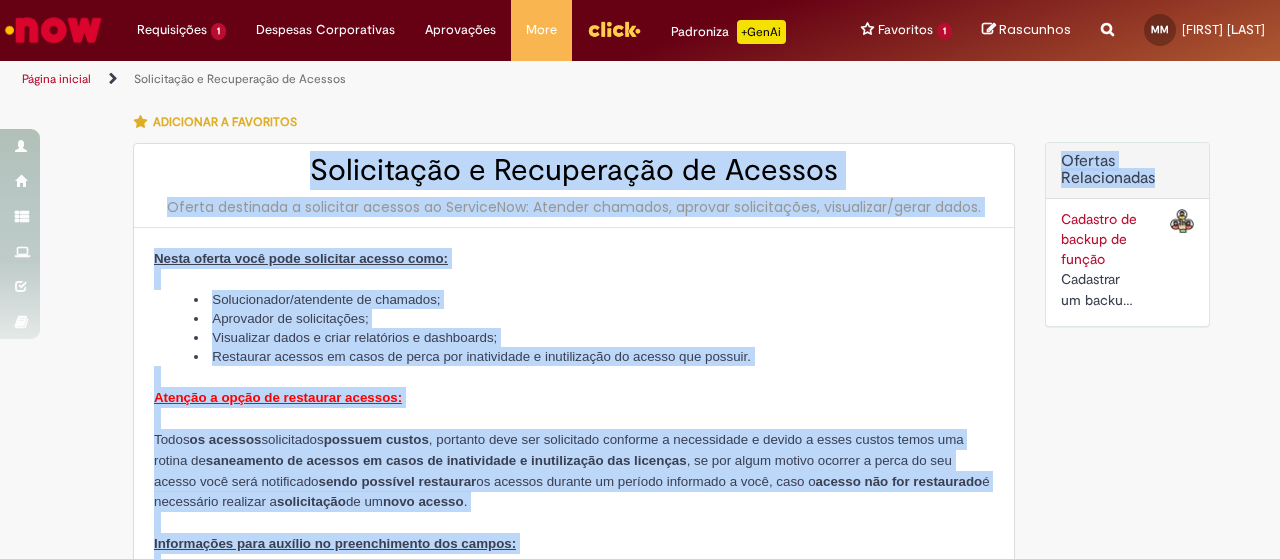drag, startPoint x: 1273, startPoint y: 109, endPoint x: 1277, endPoint y: 245, distance: 136.0588 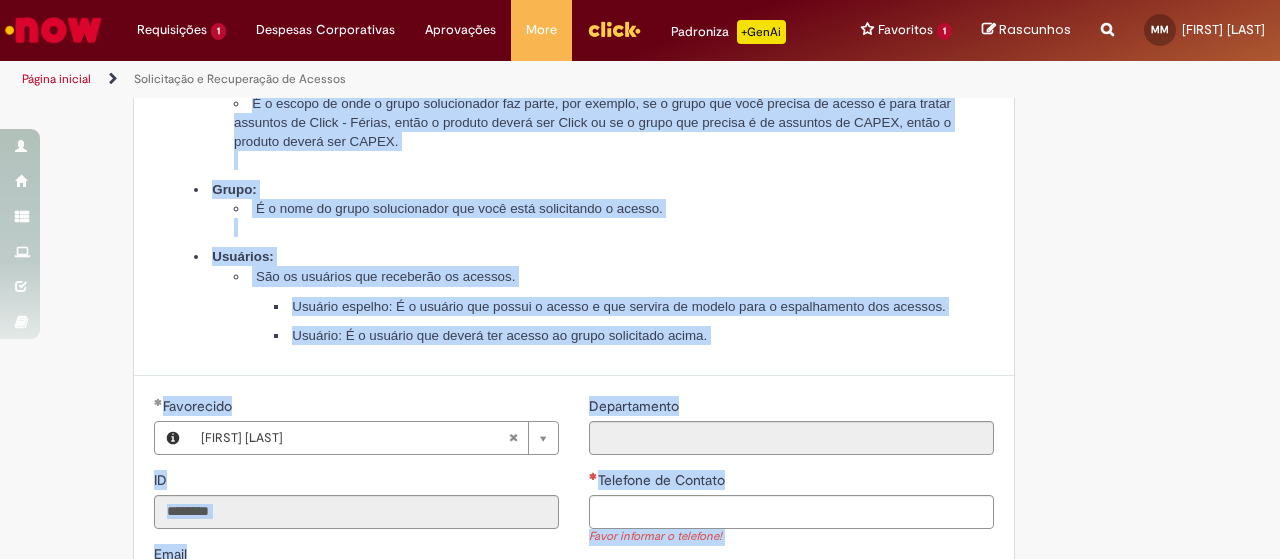 click on "Adicionar a Favoritos
Solicitação e Recuperação de Acessos
Oferta destinada a solicitar acessos ao ServiceNow: Atender chamados, aprovar solicitações, visualizar/gerar dados.
Nesta oferta você pode solicitar acesso como:
Solucionador/atendente de chamados; Aprovador de solicitações; Visualizar dados e criar relatórios e dashboards; Restaurar acessos em casos de perca por inatividade e inutilização do acesso que possuir.
Atenção a opção de restaurar acessos:
Todos  os acessos  solicitados  possuem custos , portanto deve ser solicitado conforme a necessidade e devido a esses custos temos uma rotina de  saneamento de acessos   em casos de inatividade e inutilização das licenças , se por algum motivo ocorrer a perca do seu acesso você será notificado  sendo possível restaurar  os acessos durante um período informado a você, caso o  solicitação ." at bounding box center [640, 329] 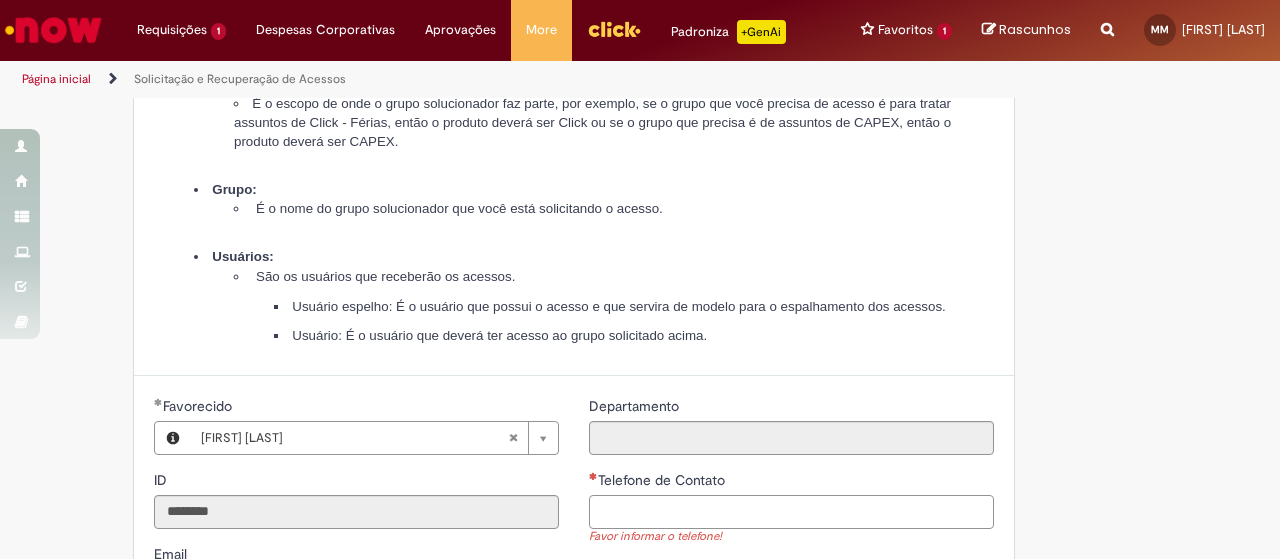 click on "Telefone de Contato" at bounding box center [791, 512] 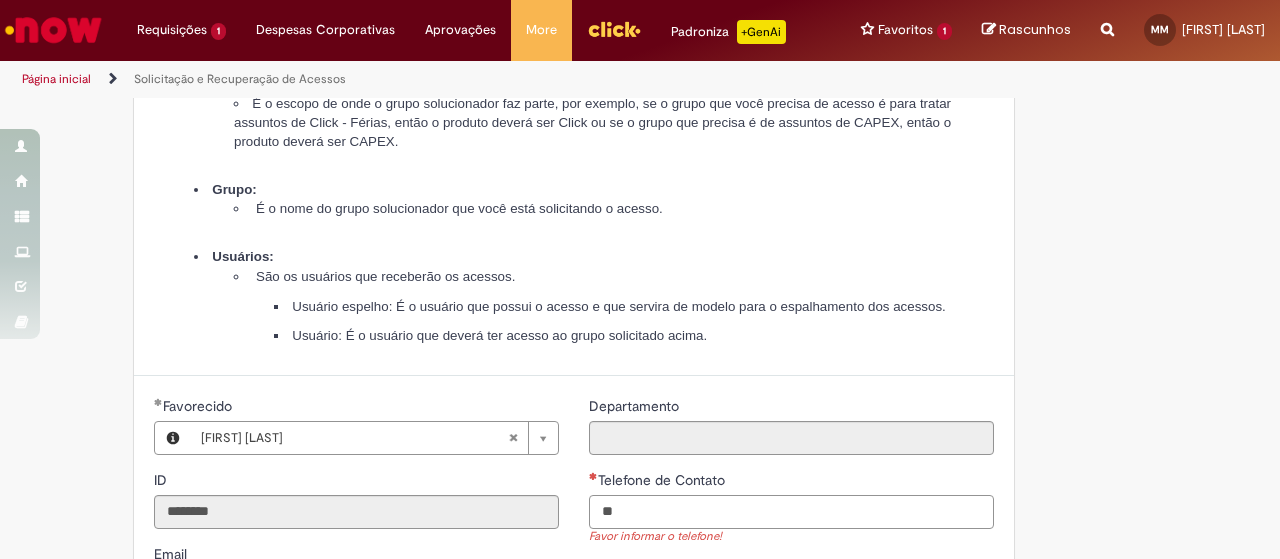 scroll, scrollTop: 665, scrollLeft: 0, axis: vertical 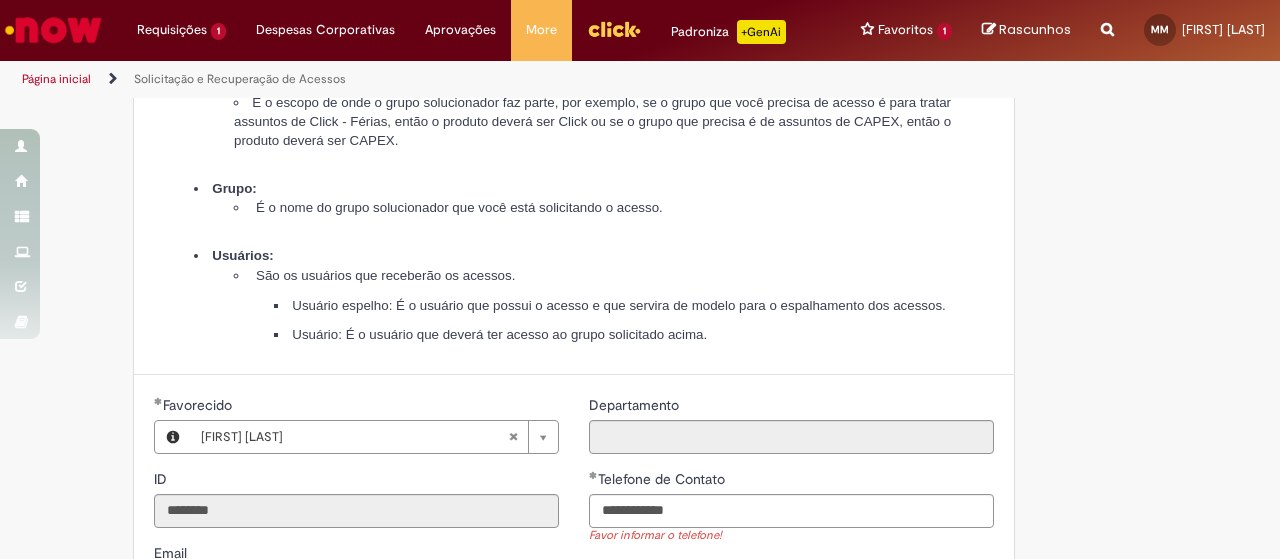 type on "**********" 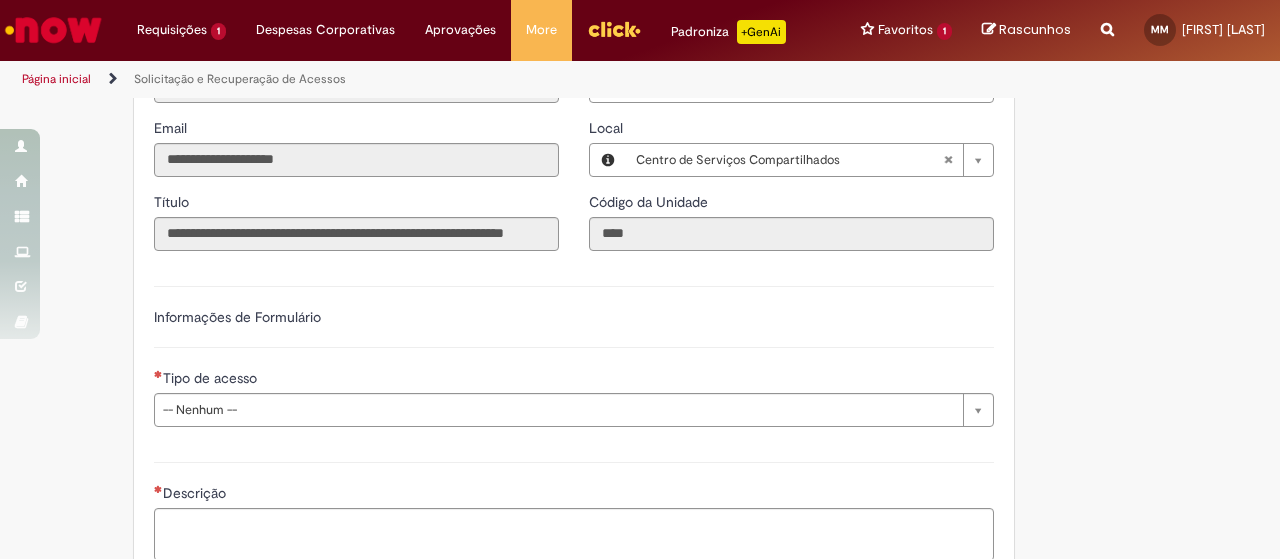 scroll, scrollTop: 1132, scrollLeft: 0, axis: vertical 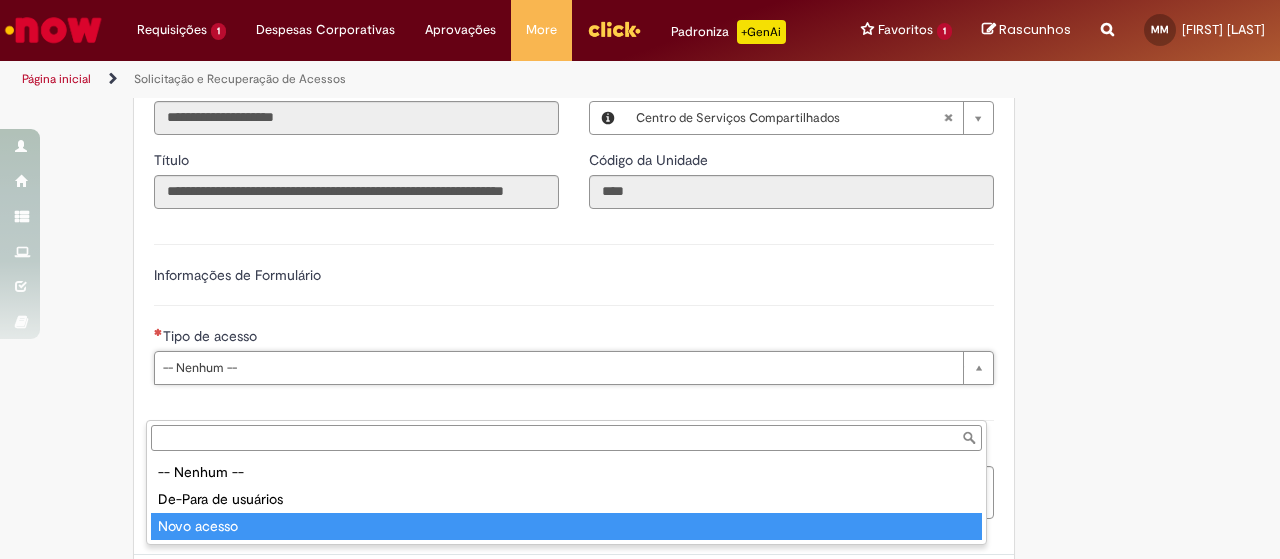 type on "**********" 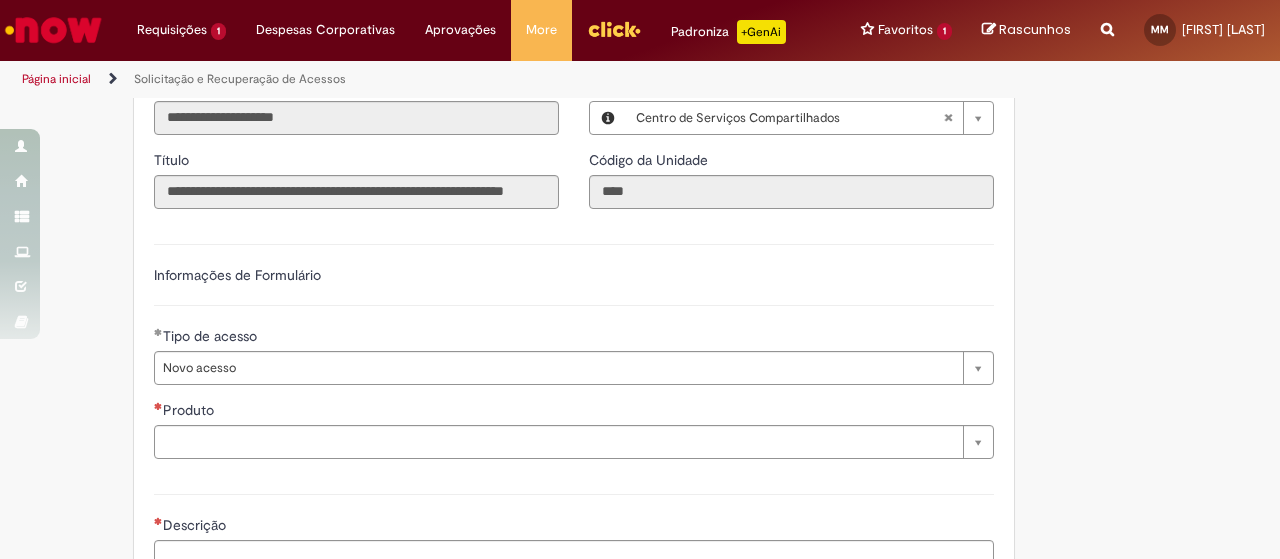 scroll, scrollTop: 1264, scrollLeft: 0, axis: vertical 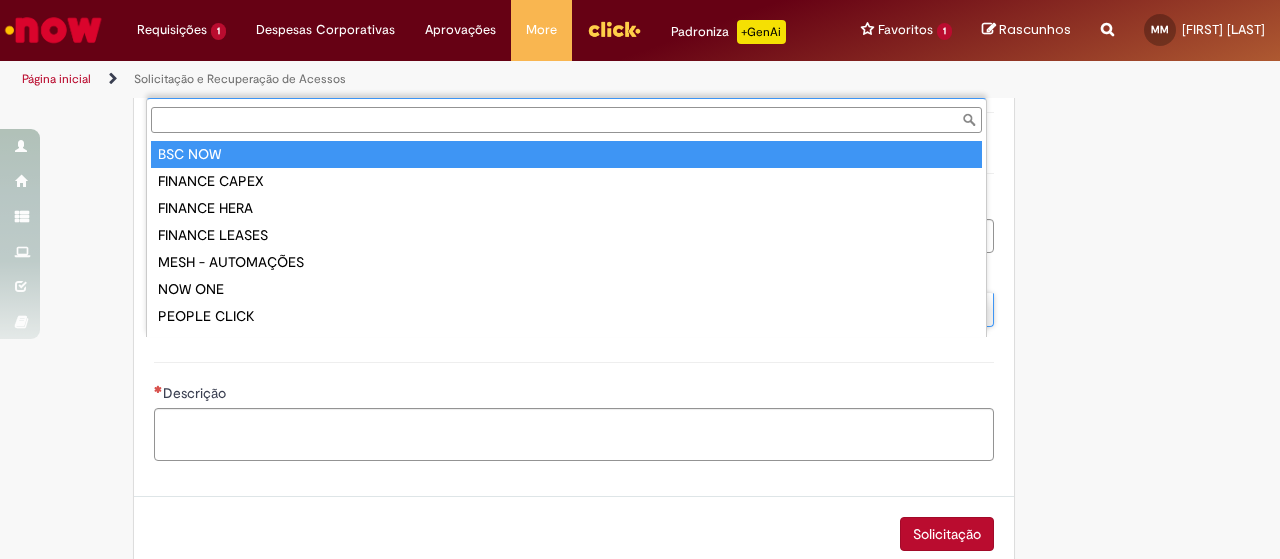 type on "*******" 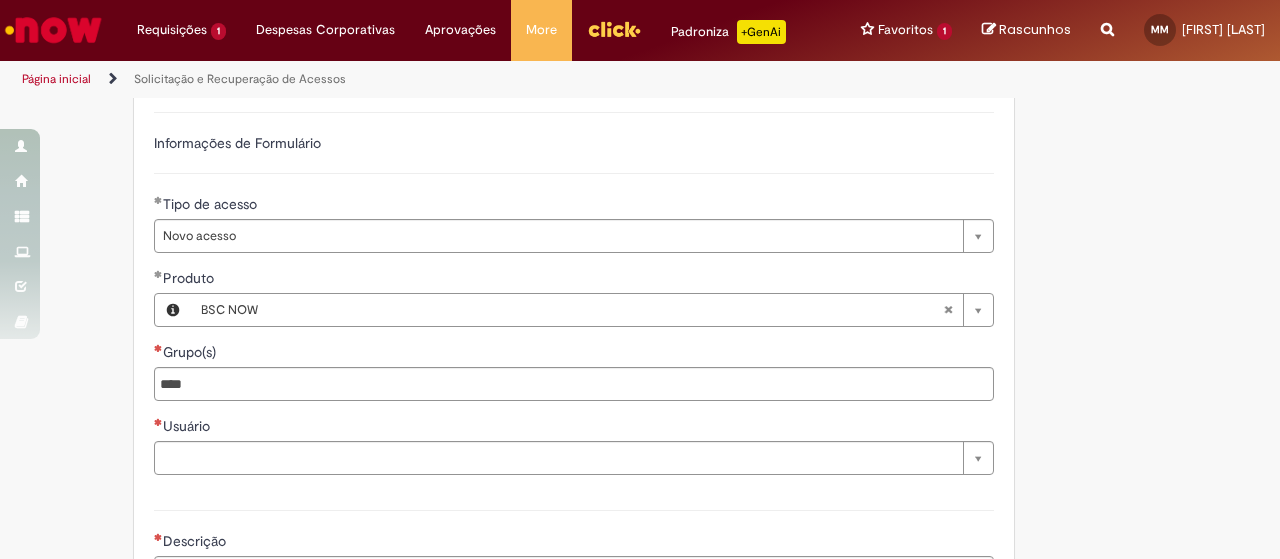 click at bounding box center [574, 384] 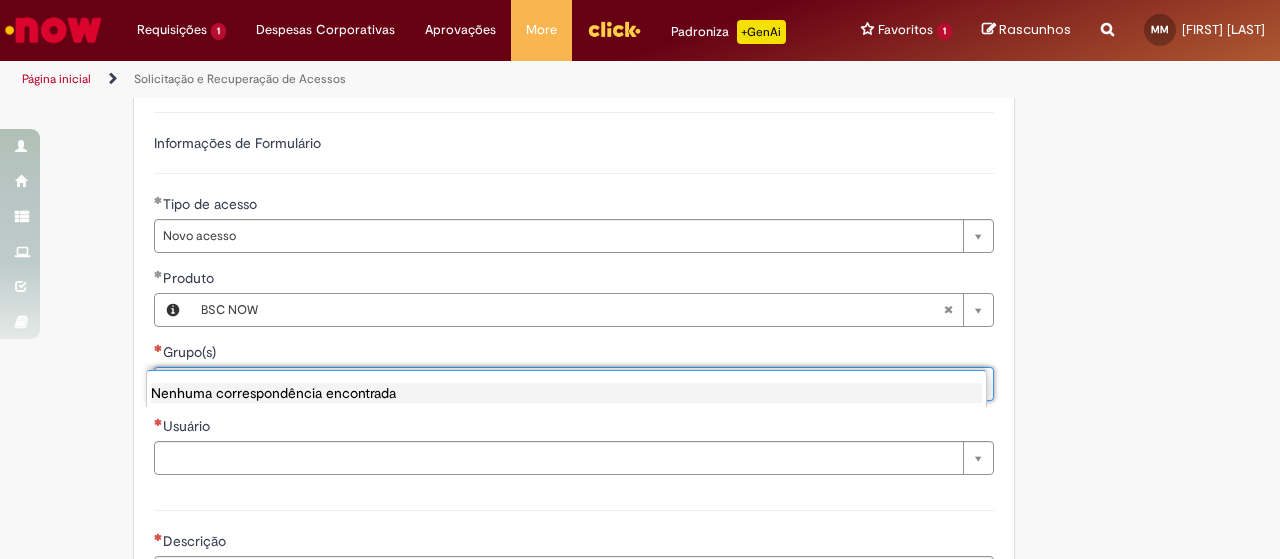 type on "*" 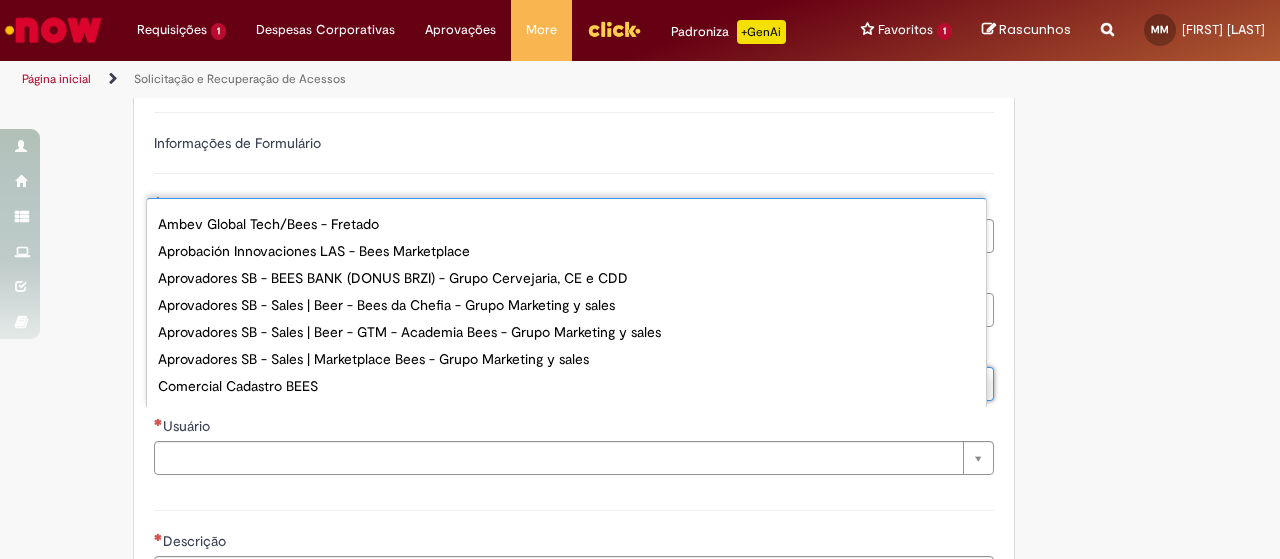 scroll, scrollTop: 105, scrollLeft: 0, axis: vertical 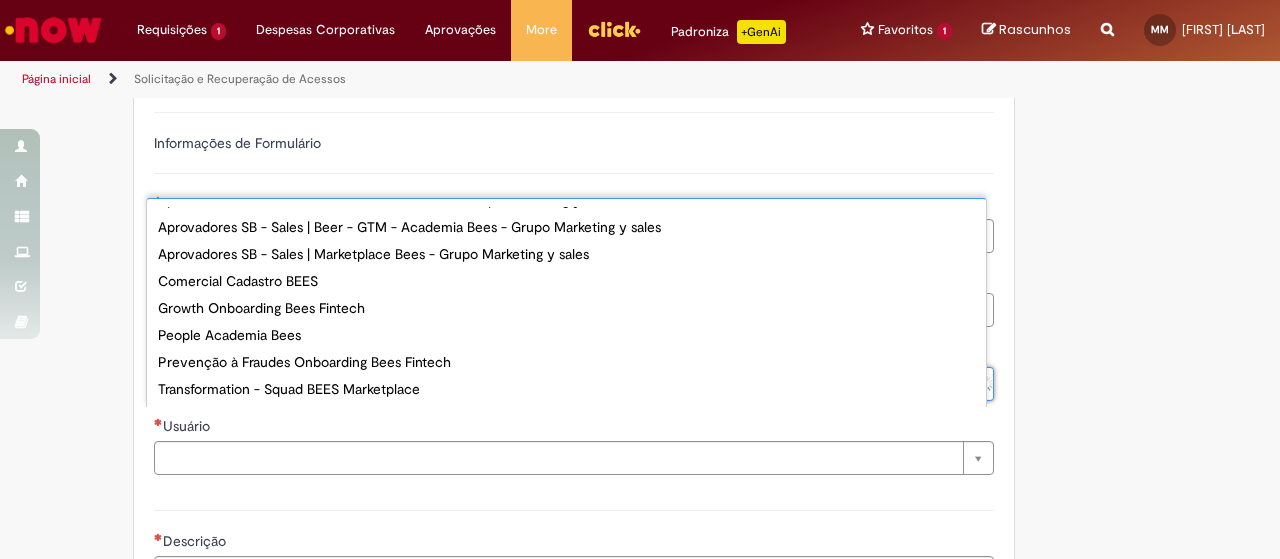 type on "*" 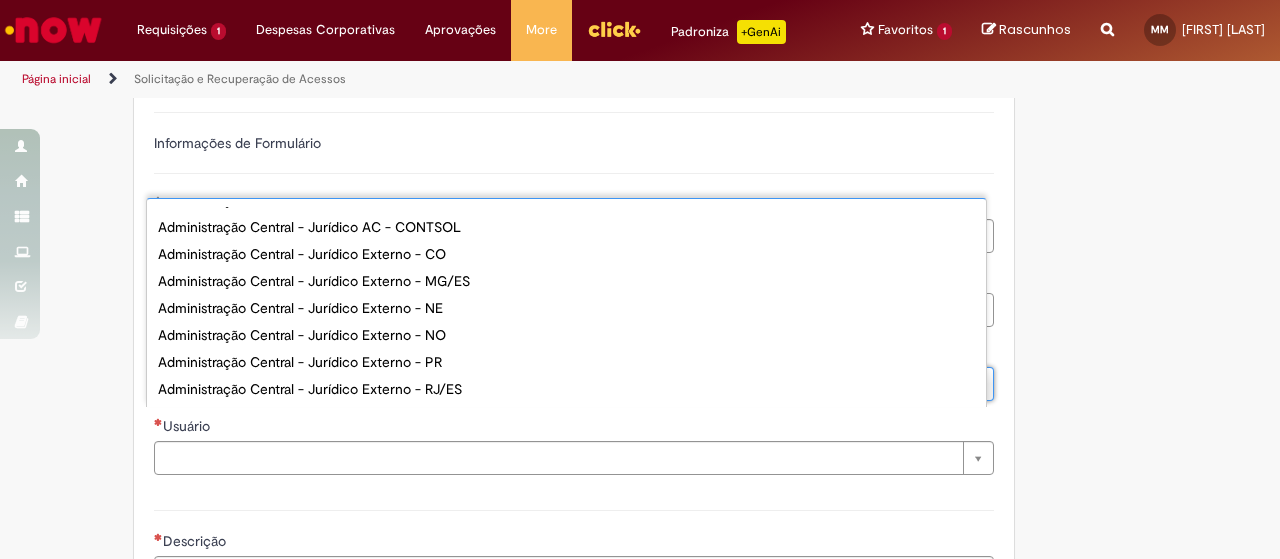 scroll, scrollTop: 0, scrollLeft: 0, axis: both 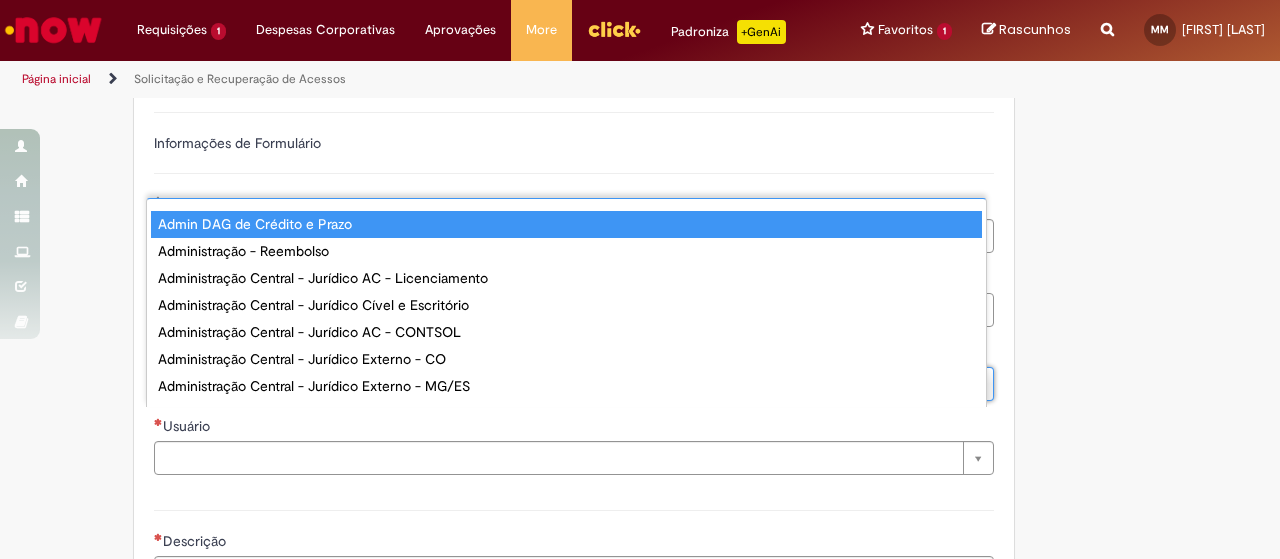type on "*" 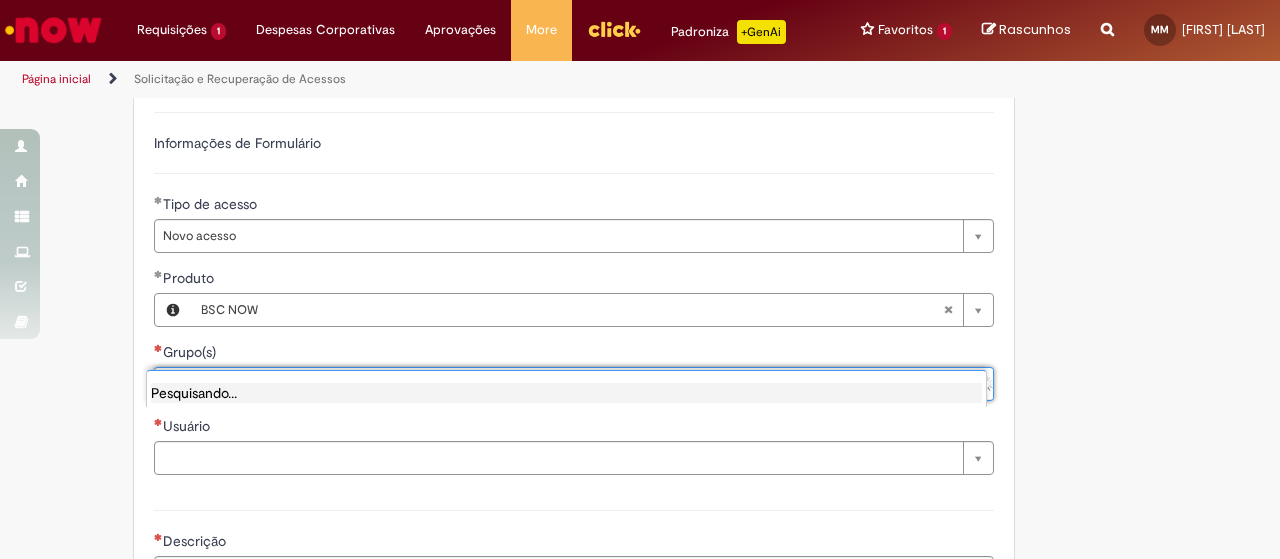 type on "*" 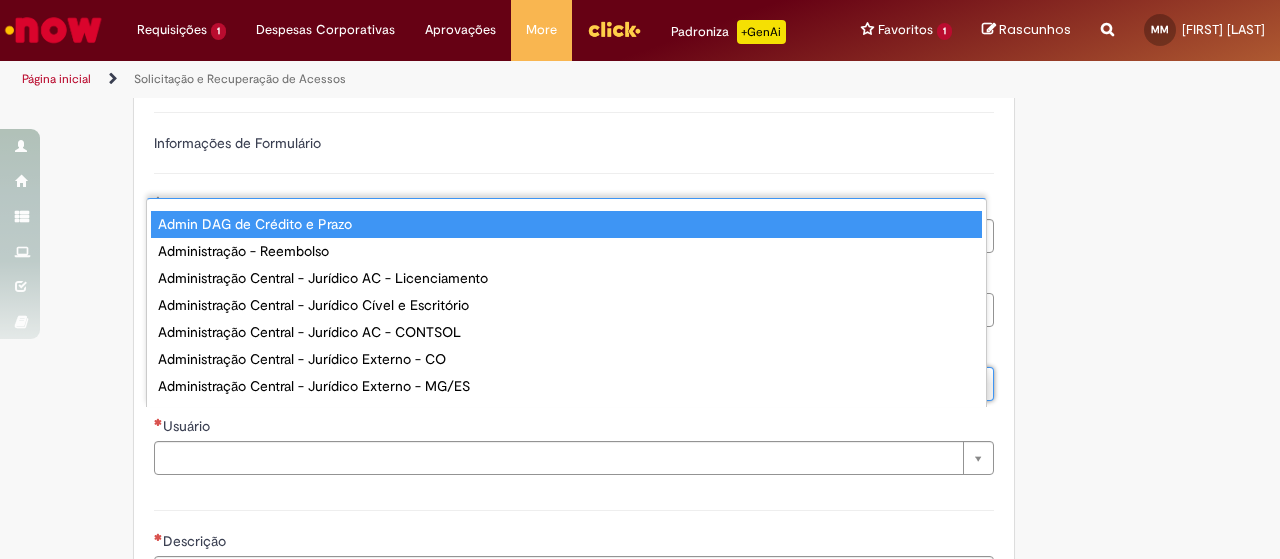 scroll, scrollTop: 16, scrollLeft: 0, axis: vertical 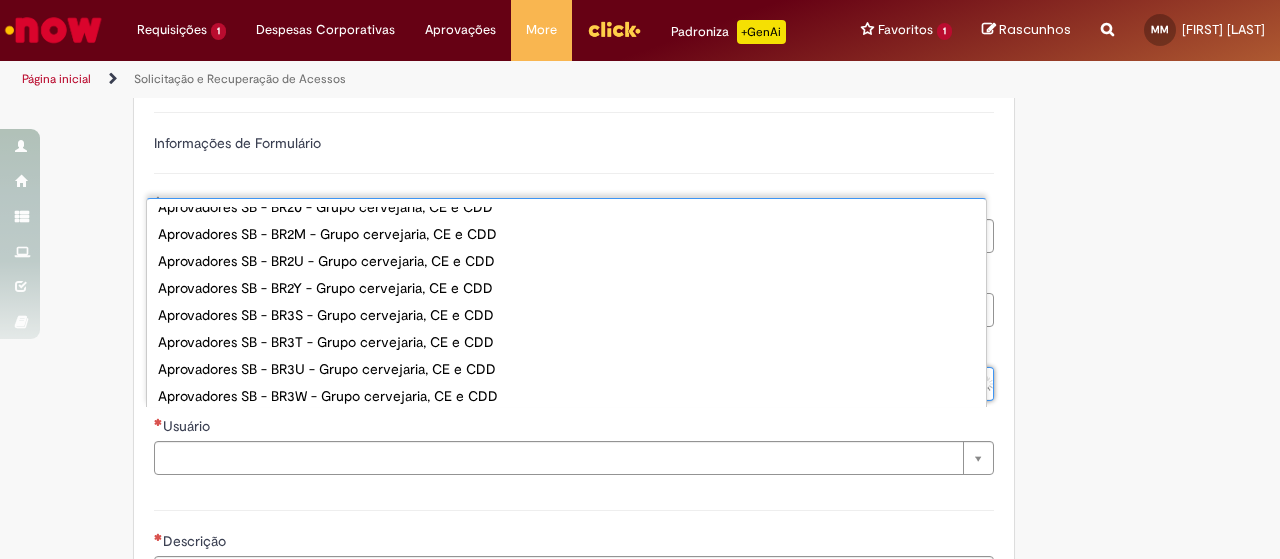 type on "****" 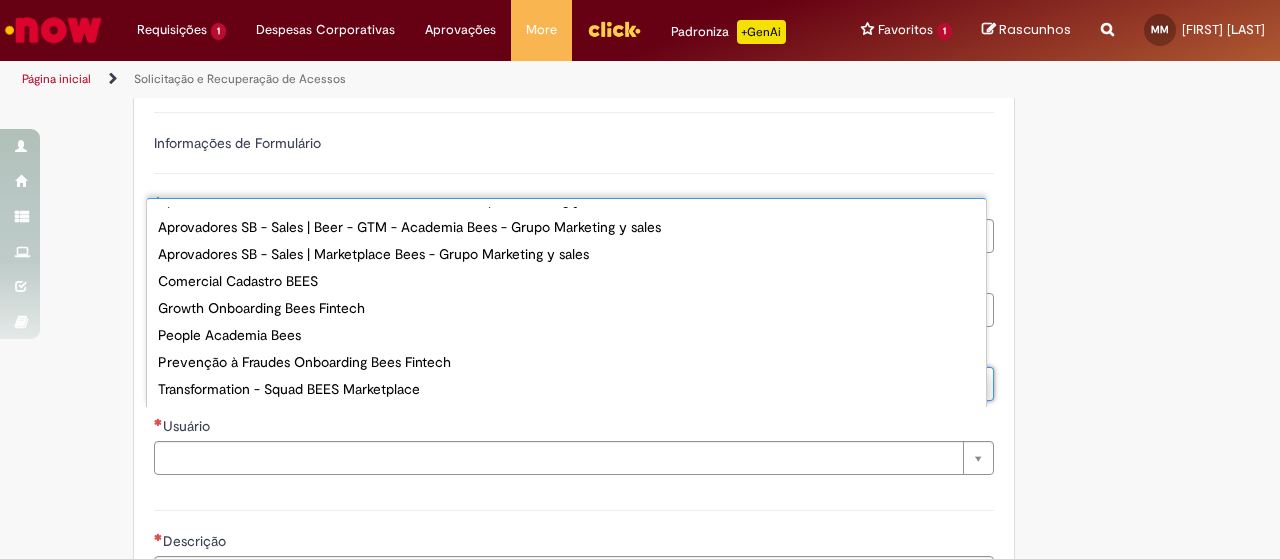 scroll, scrollTop: 0, scrollLeft: 0, axis: both 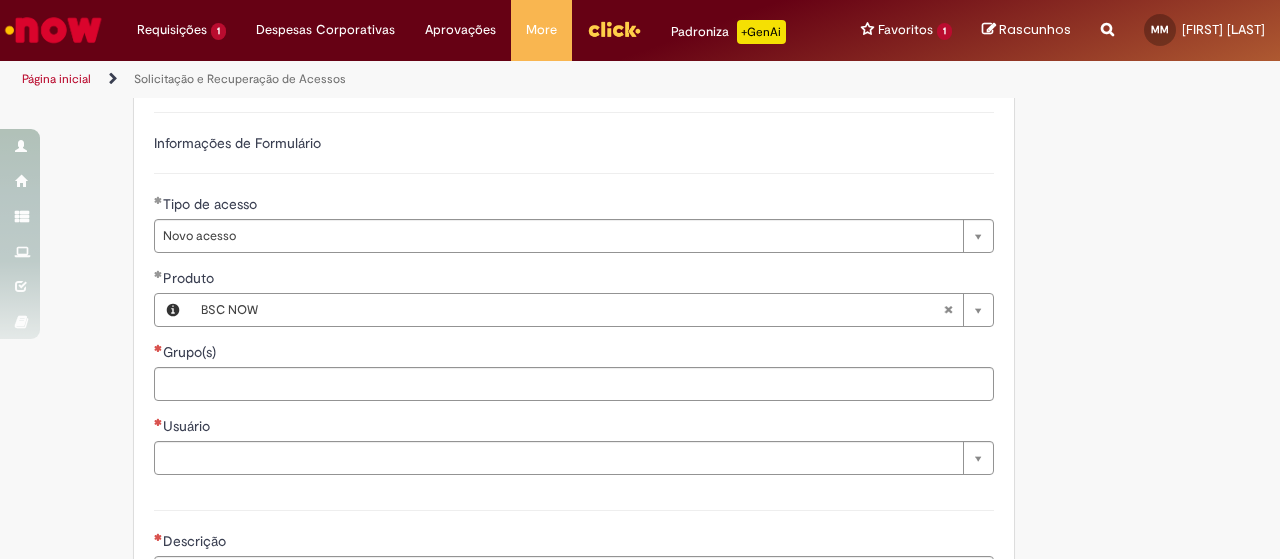 type 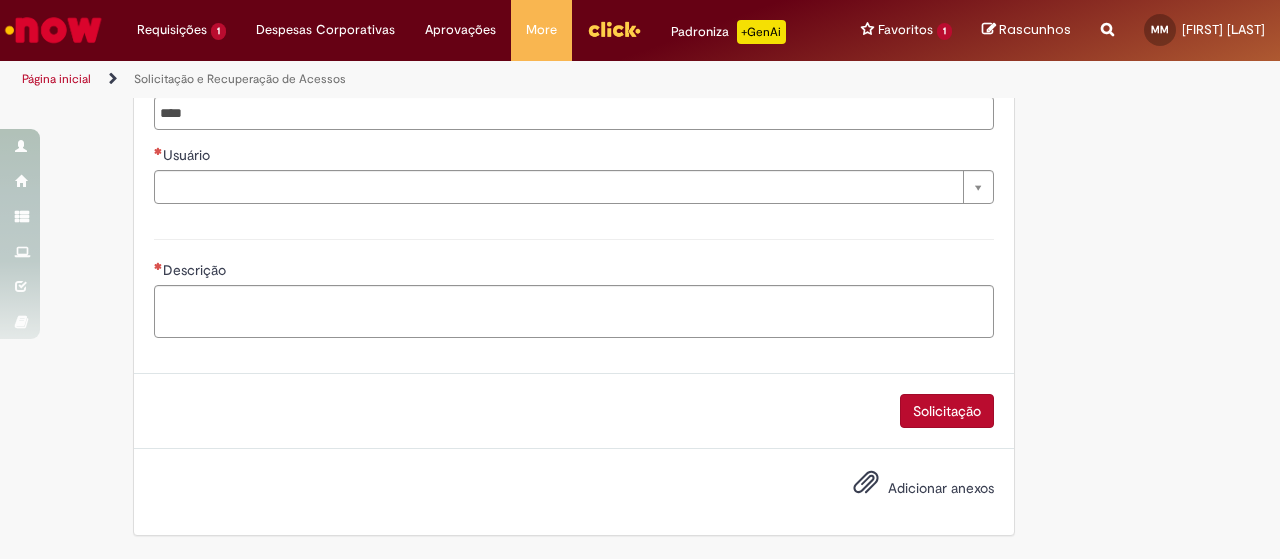 scroll, scrollTop: 1381, scrollLeft: 0, axis: vertical 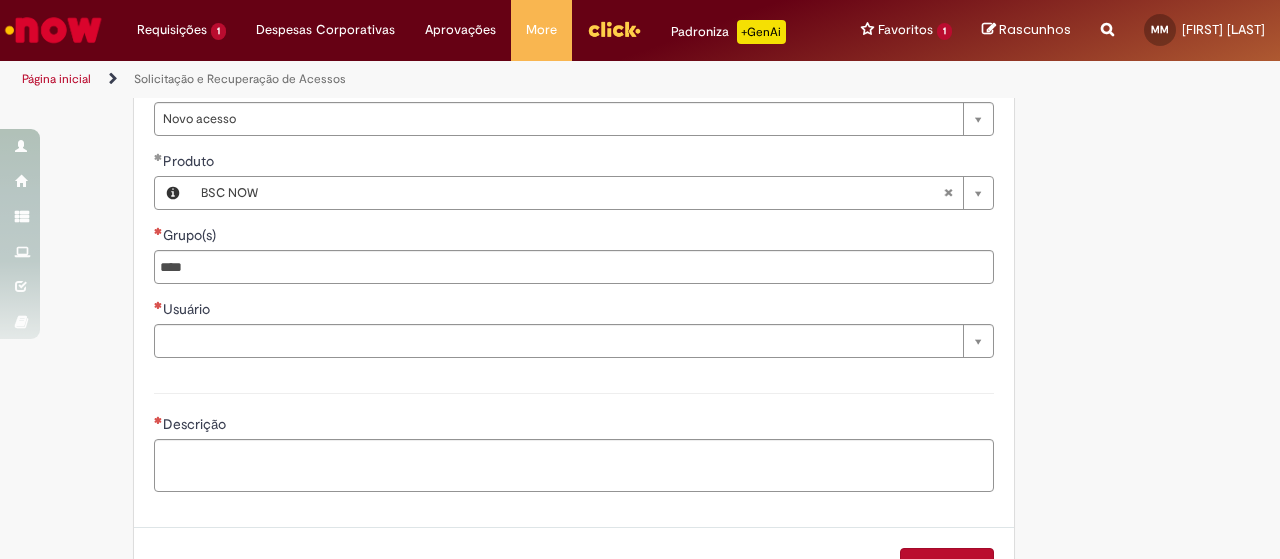 type 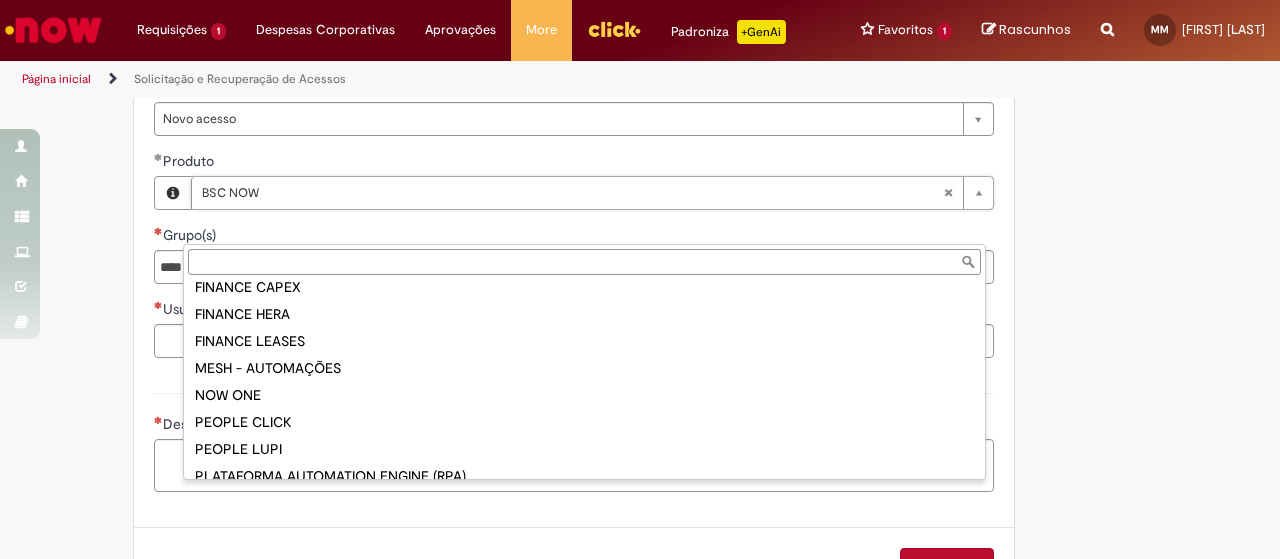 scroll, scrollTop: 0, scrollLeft: 0, axis: both 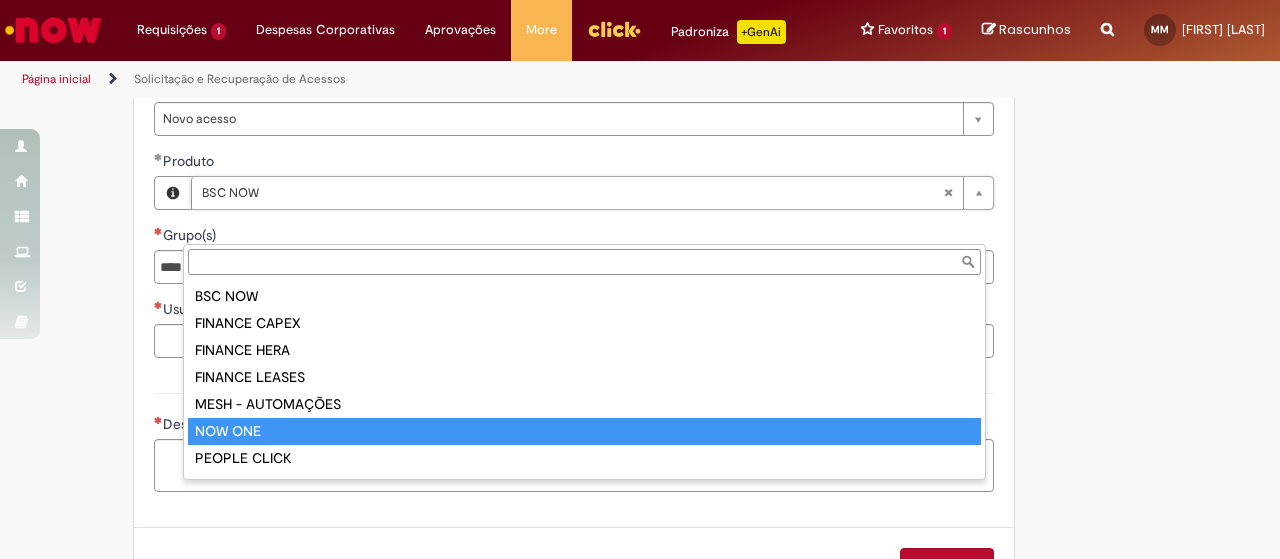 type on "*******" 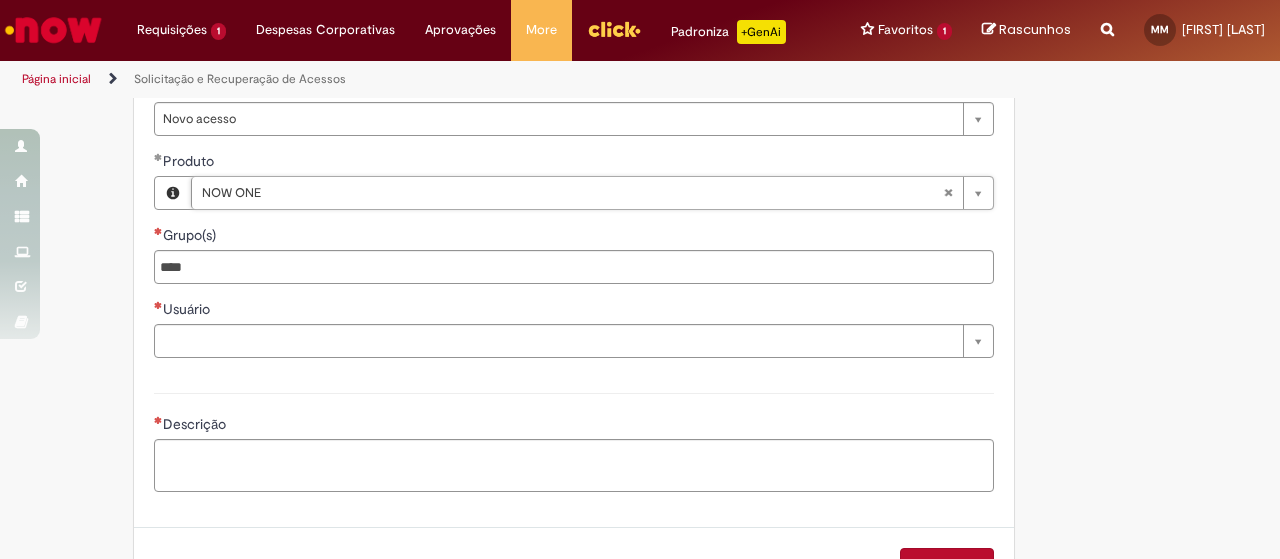 scroll, scrollTop: 0, scrollLeft: 63, axis: horizontal 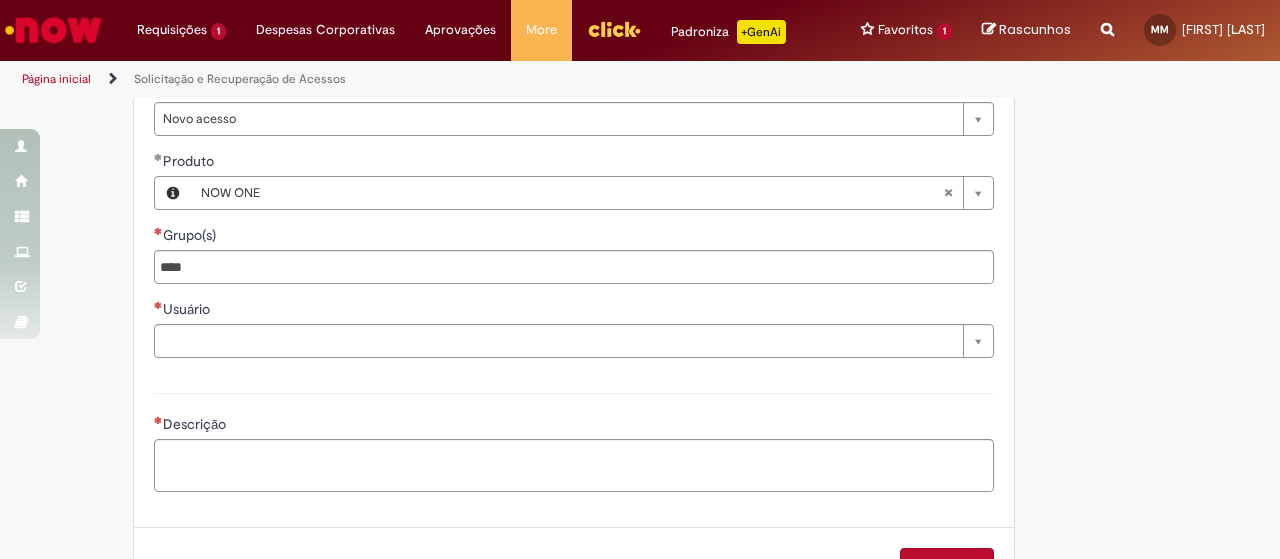 click at bounding box center (574, 267) 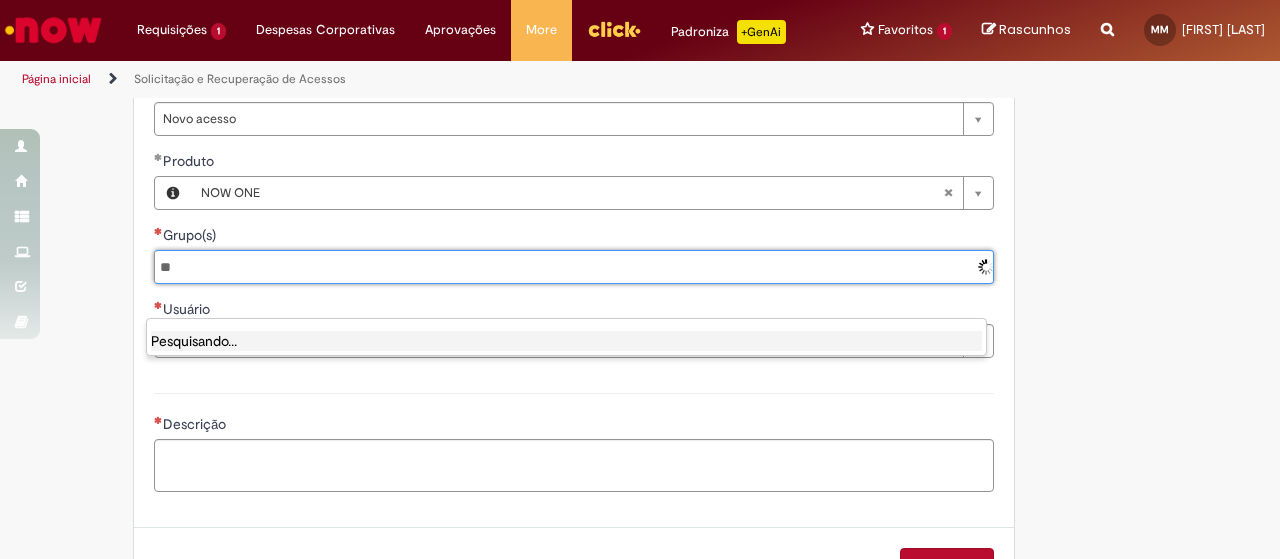 type on "*" 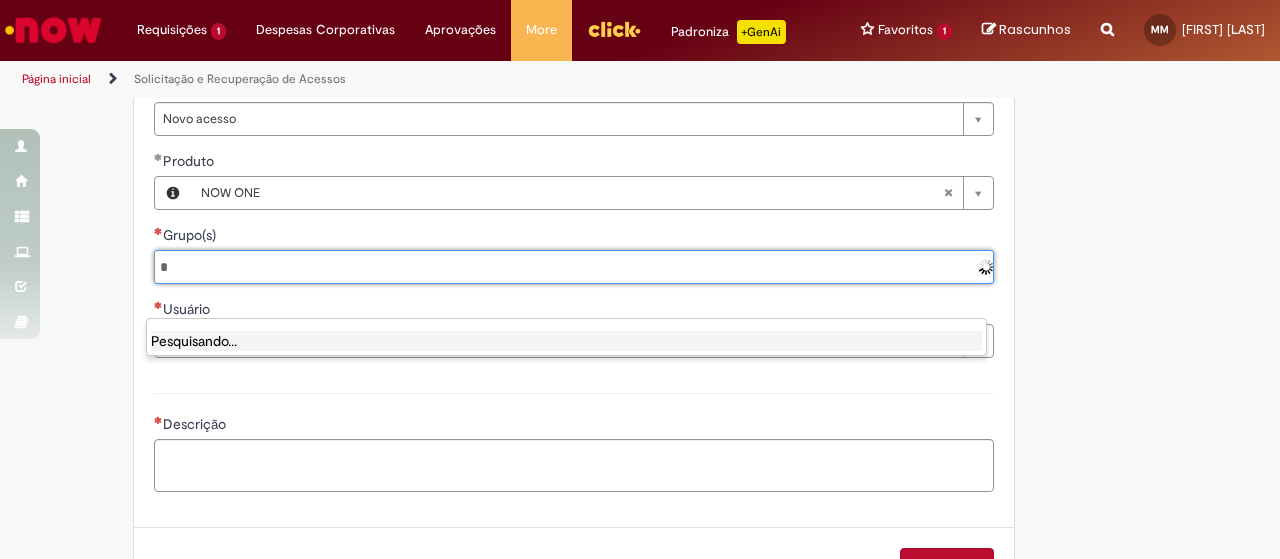 type 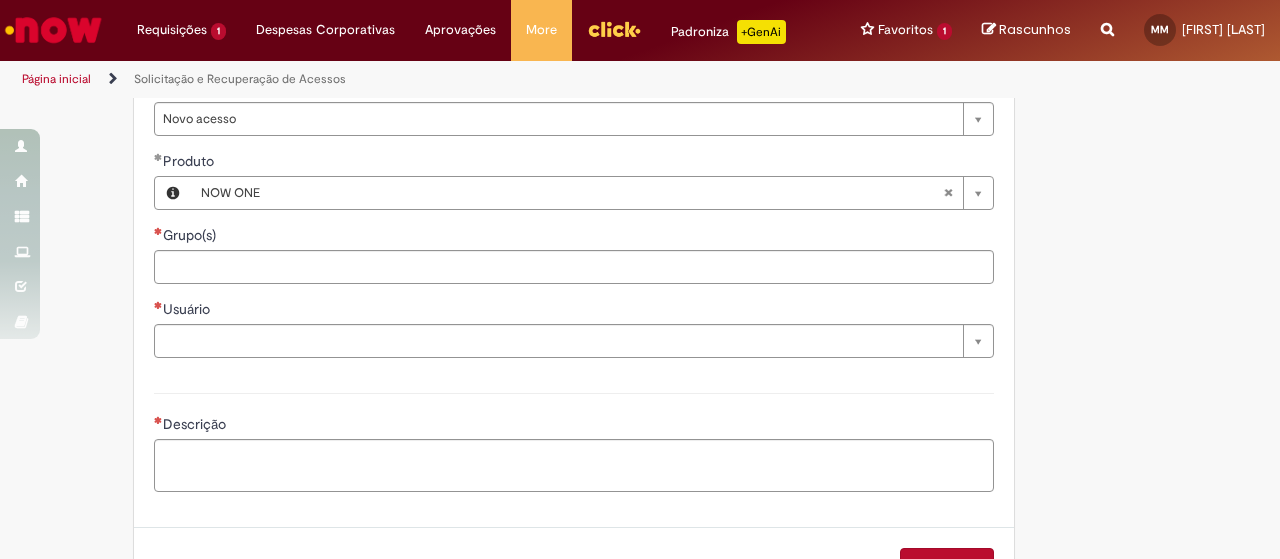 type 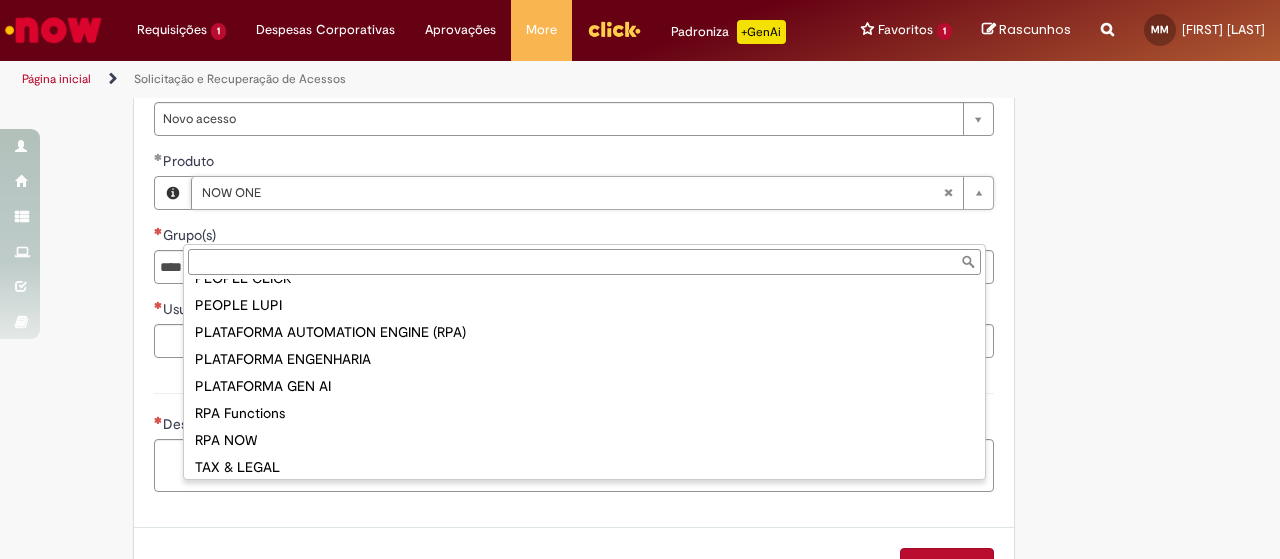 scroll, scrollTop: 186, scrollLeft: 0, axis: vertical 